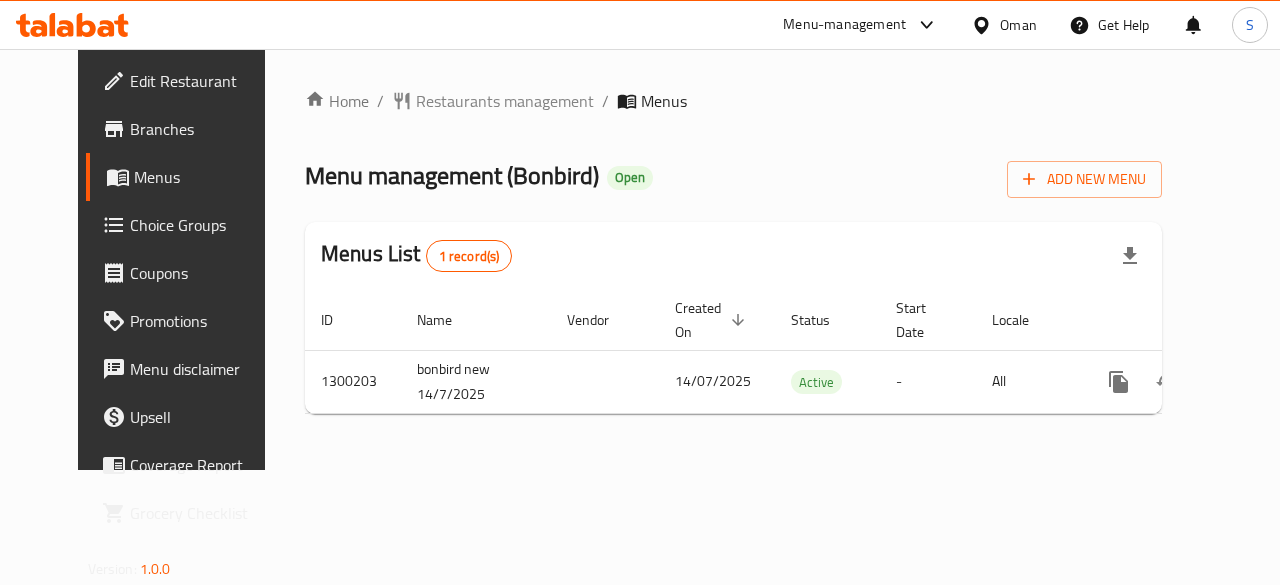 scroll, scrollTop: 0, scrollLeft: 0, axis: both 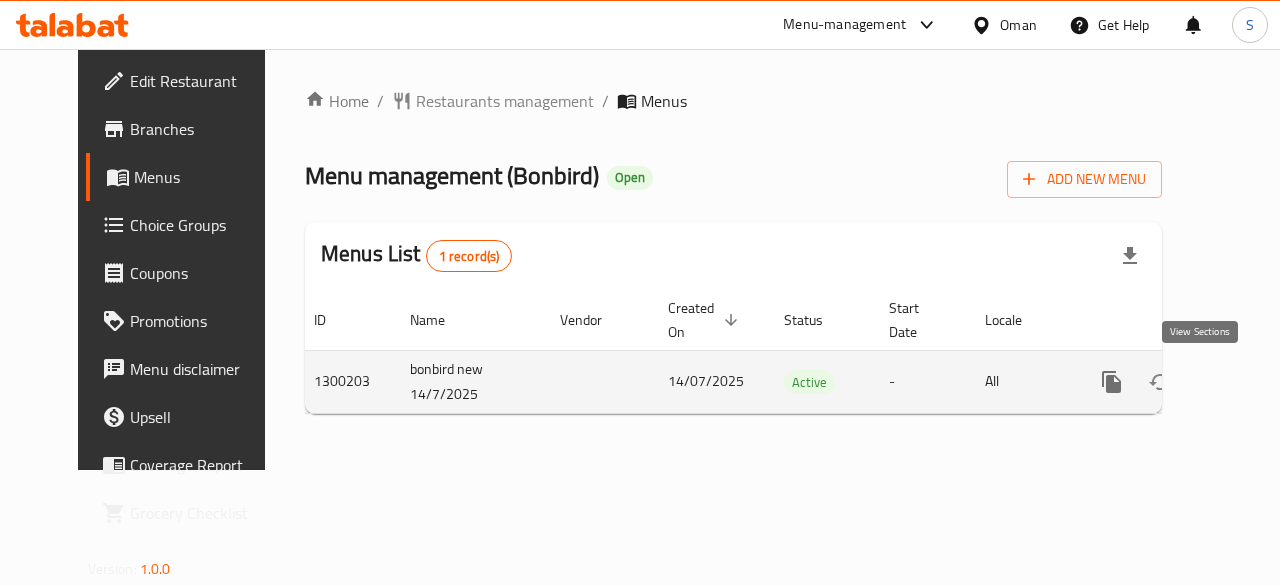 click 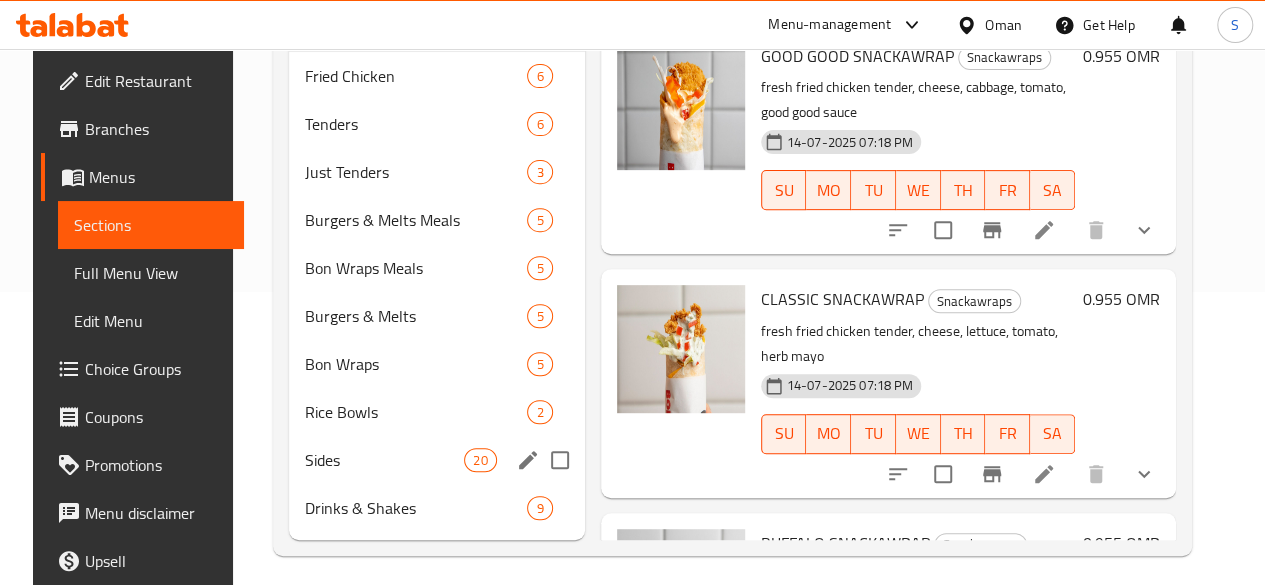 scroll, scrollTop: 333, scrollLeft: 0, axis: vertical 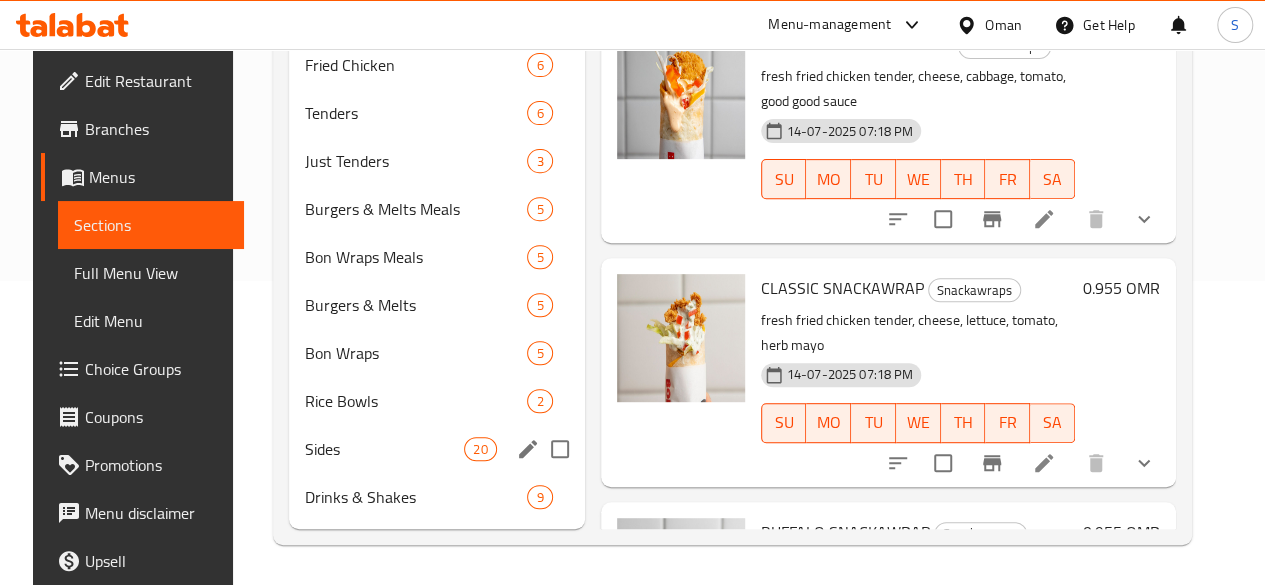 click on "Sides" at bounding box center (384, 449) 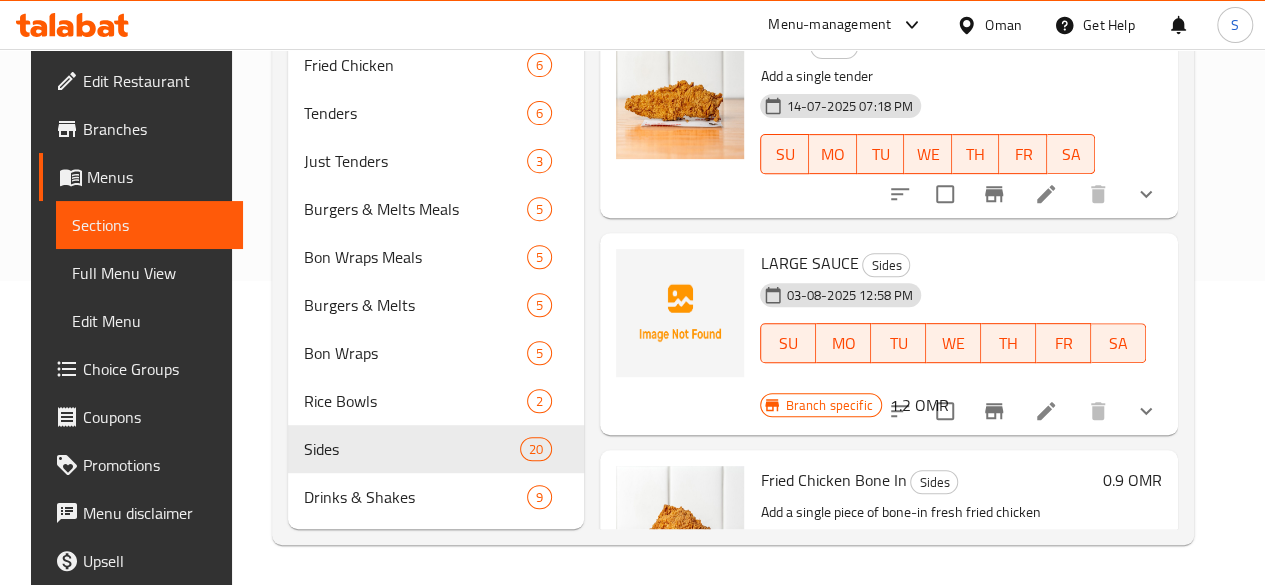 click 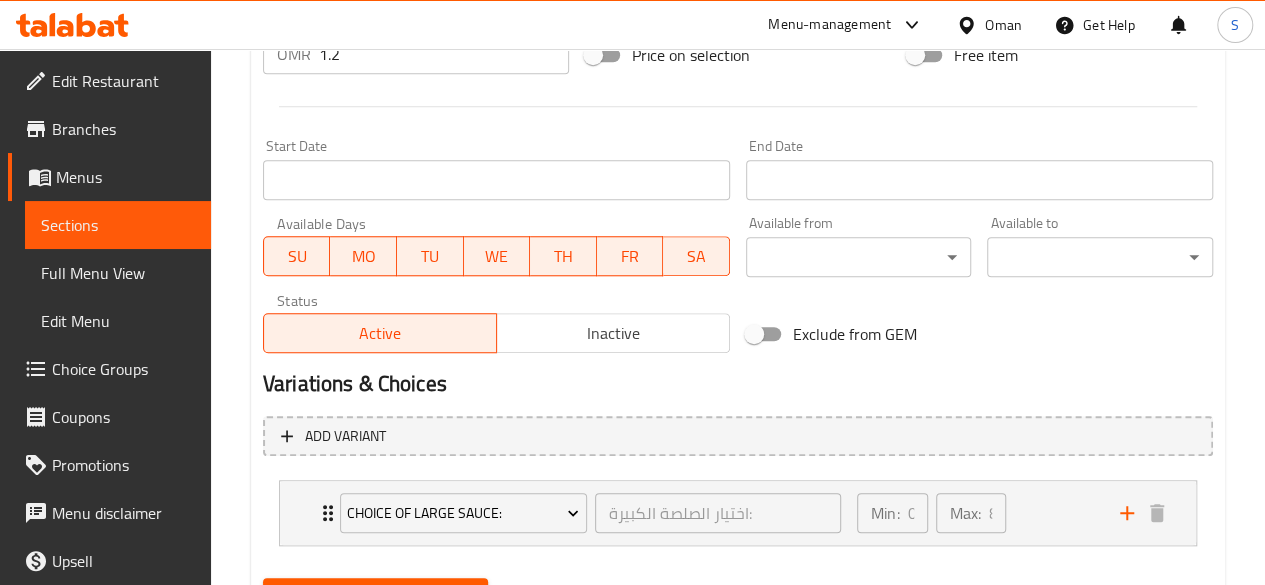 scroll, scrollTop: 780, scrollLeft: 0, axis: vertical 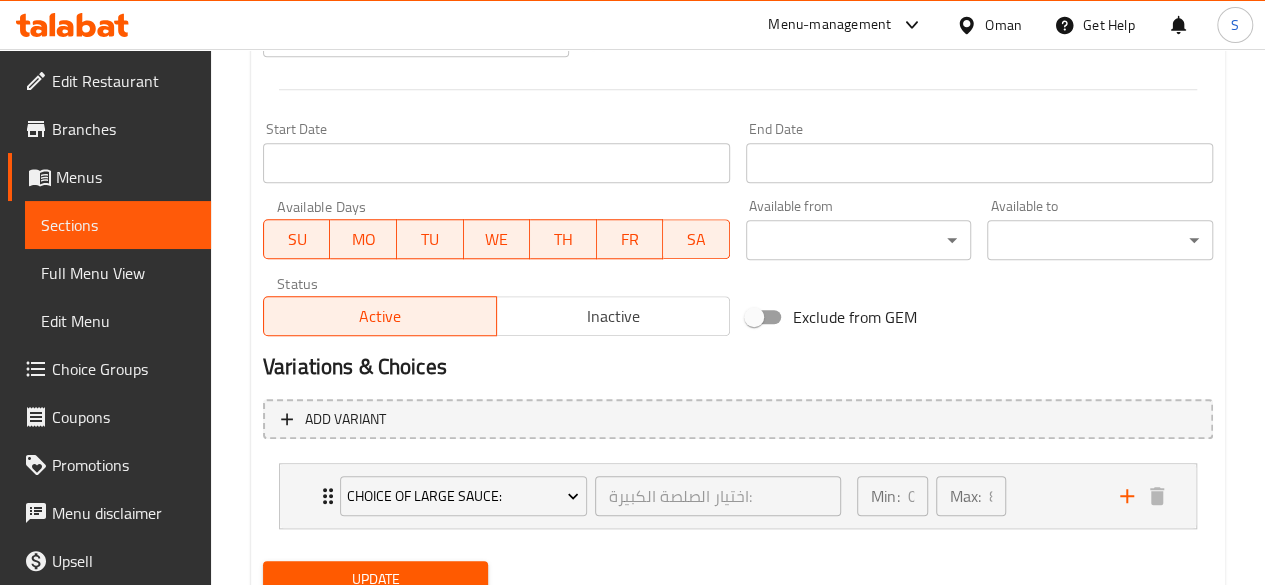 click on "Inactive" at bounding box center (613, 316) 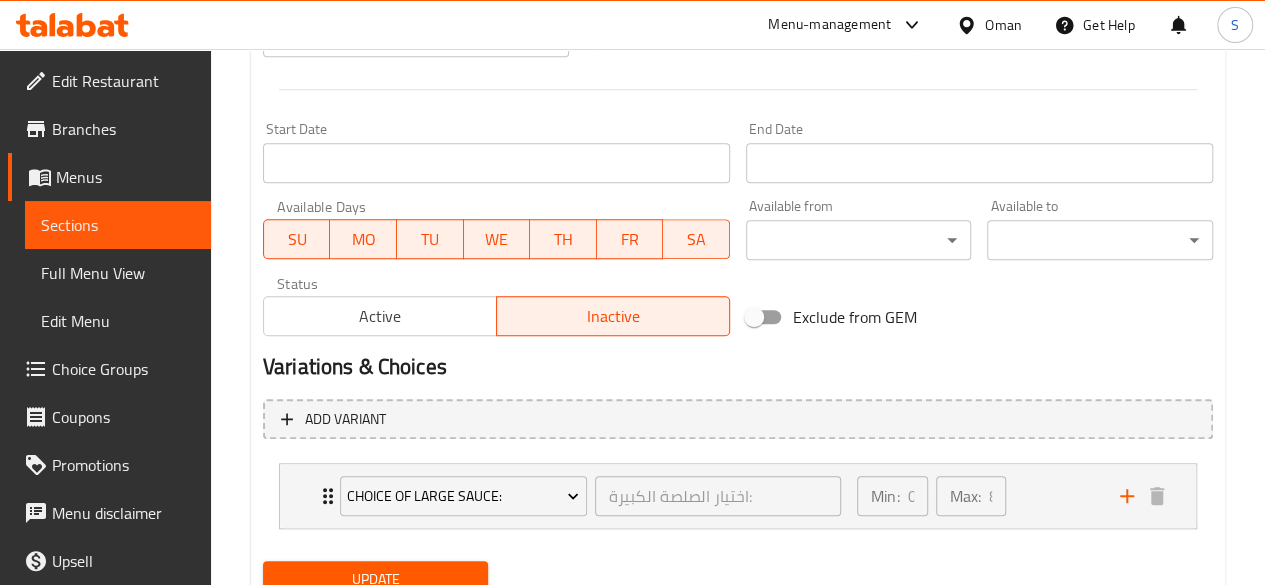 click on "Update" at bounding box center [376, 579] 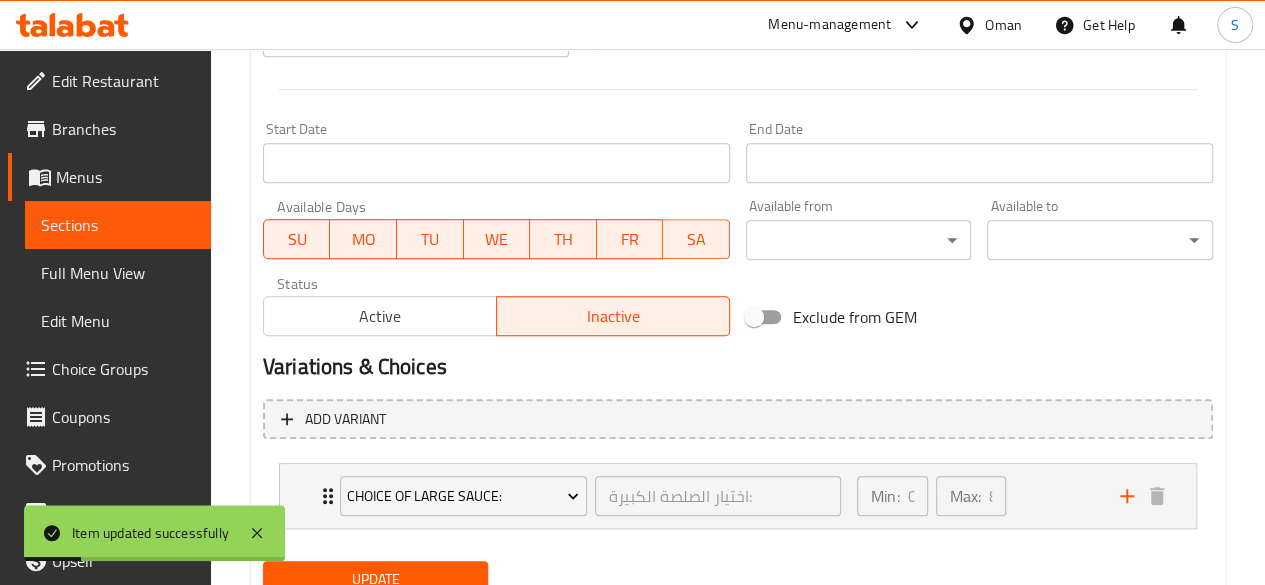 click on "Sections" at bounding box center [118, 225] 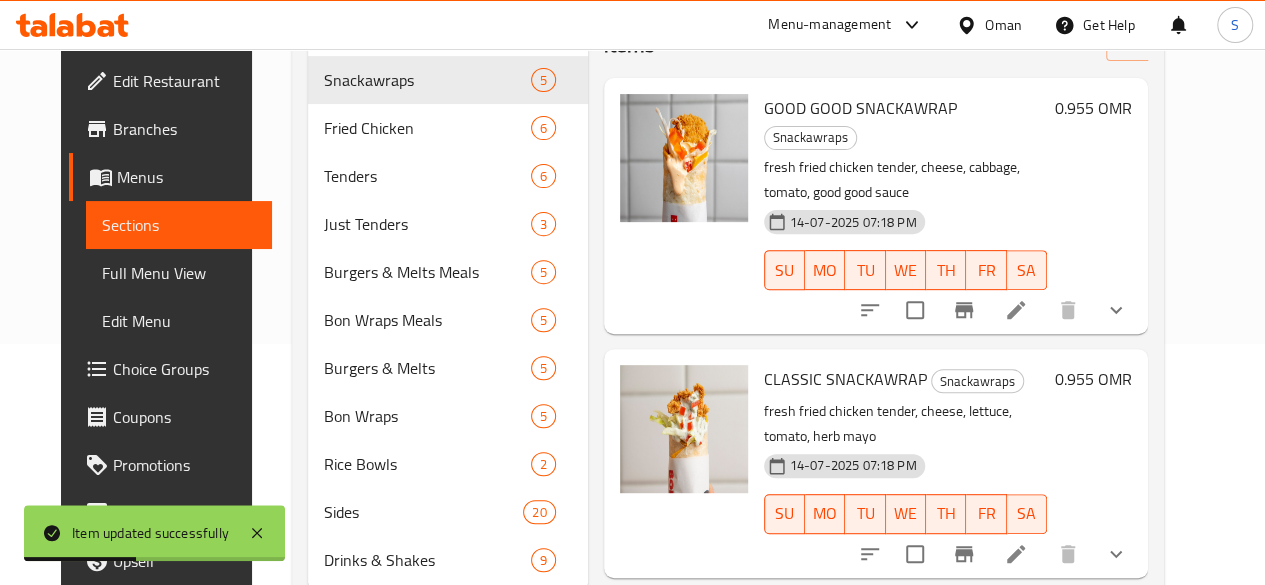 scroll, scrollTop: 0, scrollLeft: 0, axis: both 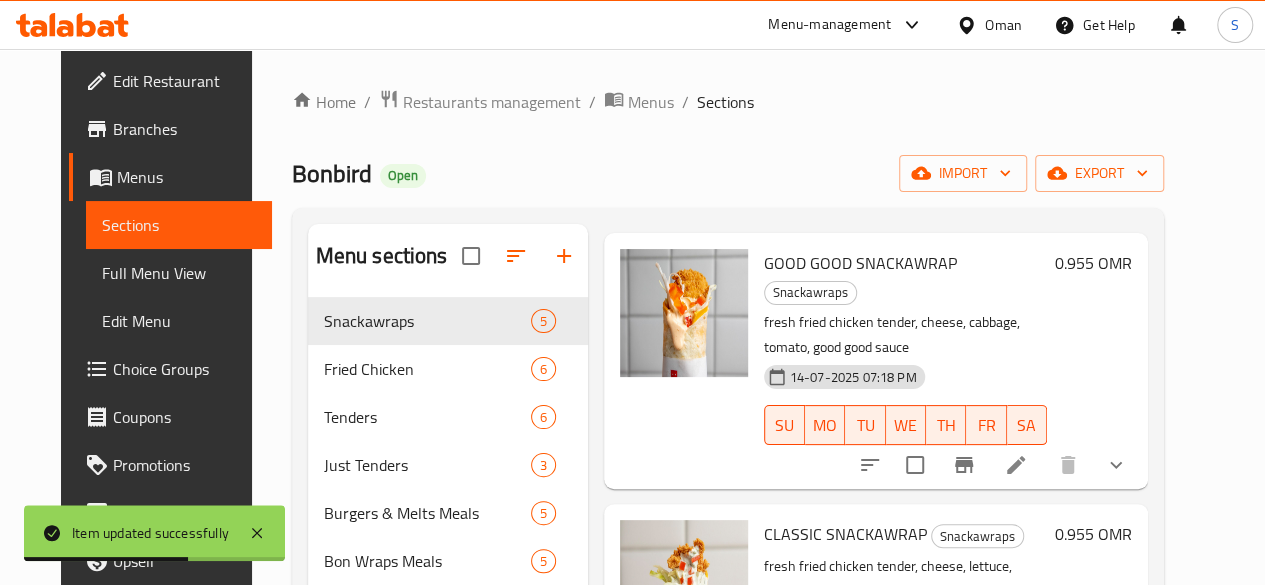click 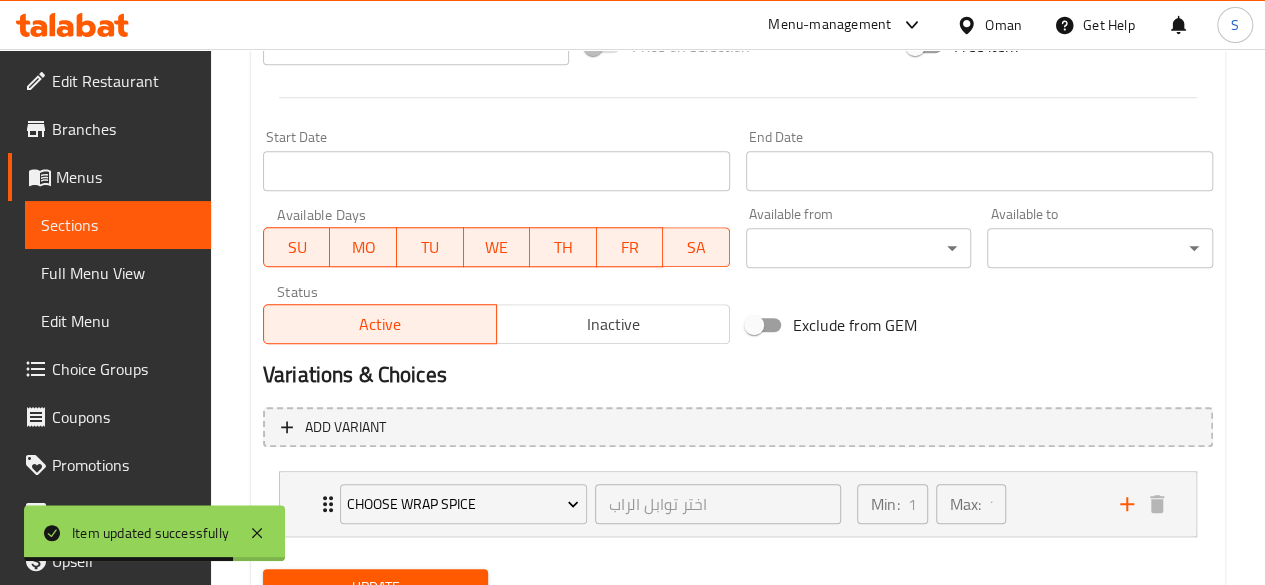 scroll, scrollTop: 889, scrollLeft: 0, axis: vertical 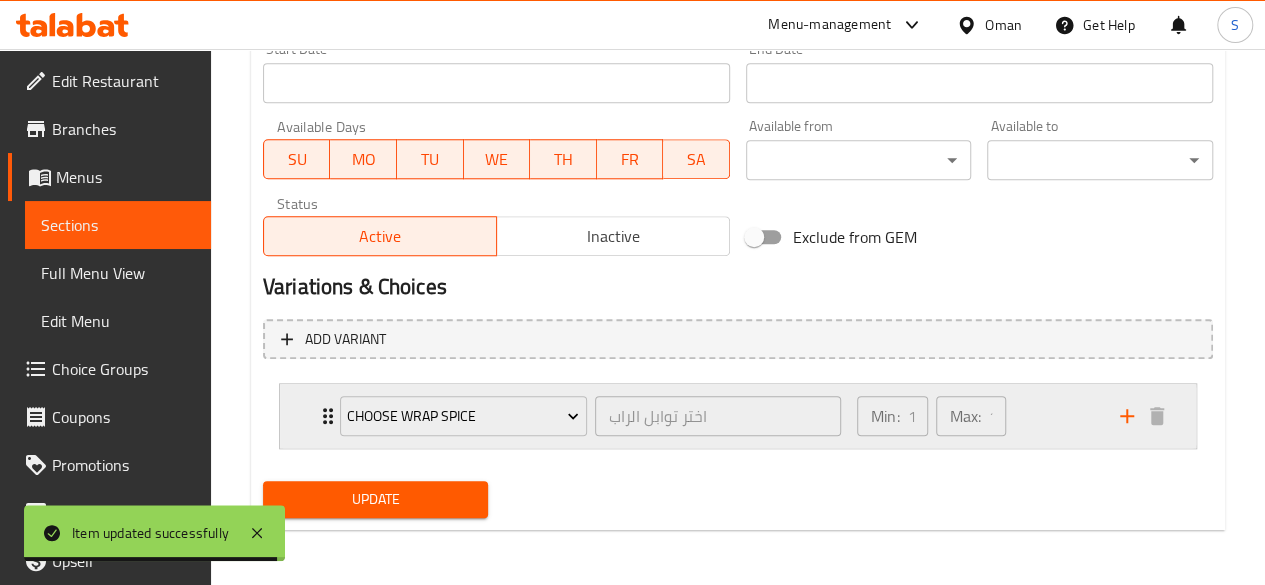click on "Choose Wrap Spice اختر توابل الراب ​" at bounding box center [590, 416] 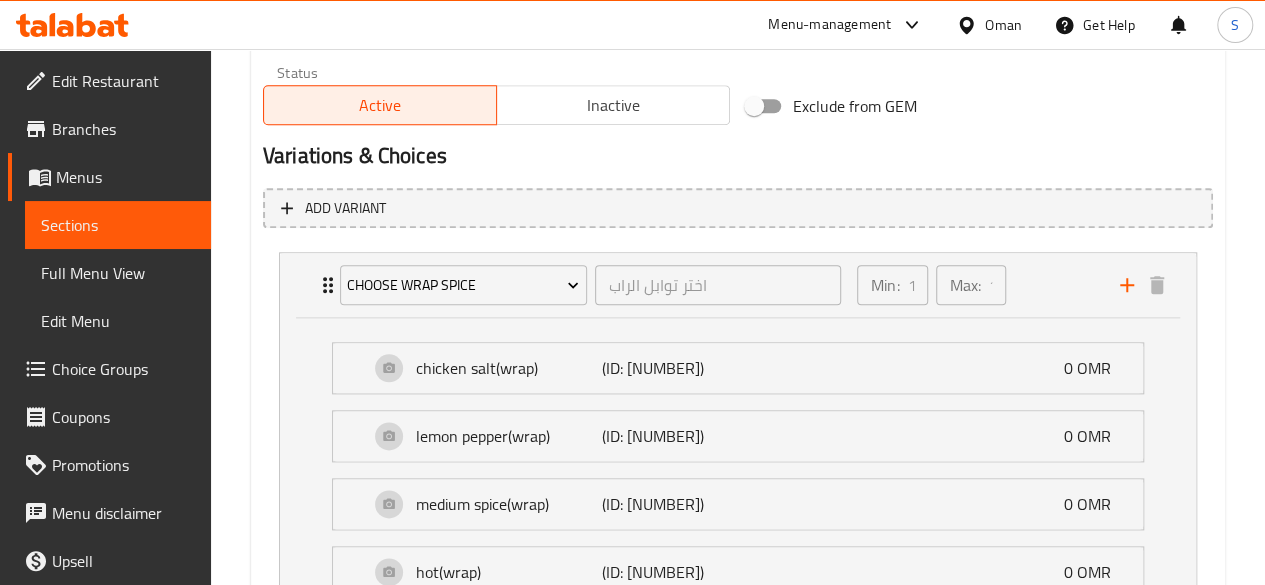 scroll, scrollTop: 1008, scrollLeft: 0, axis: vertical 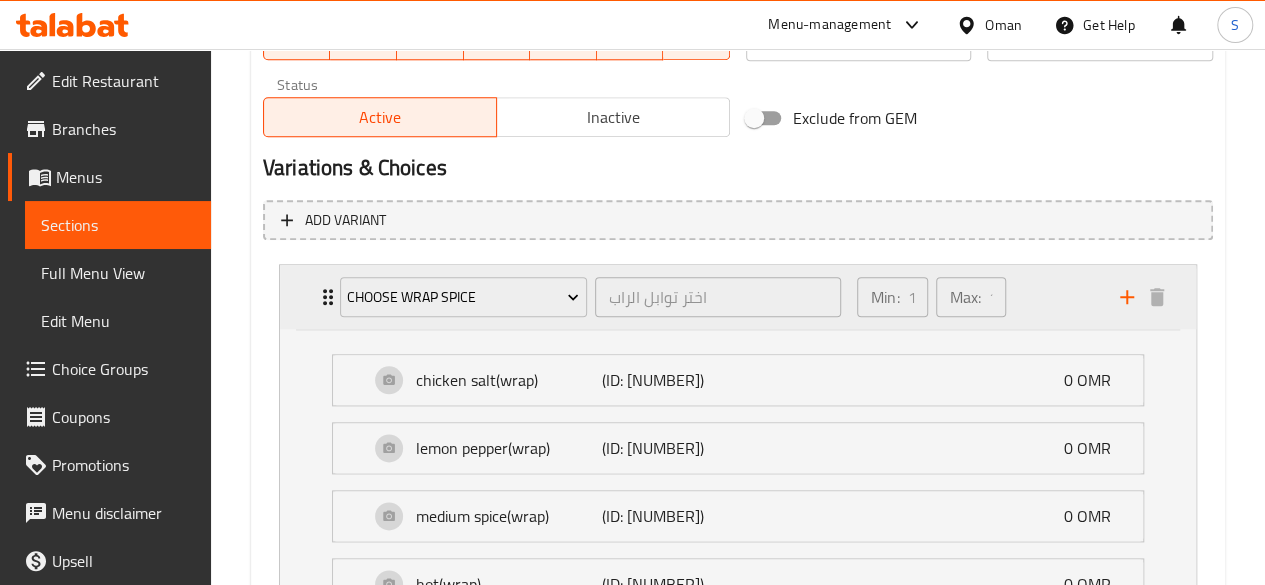 click on "Choose Wrap Spice اختر توابل الراب ​ Min: 1 ​ Max: 1 ​" at bounding box center [744, 297] 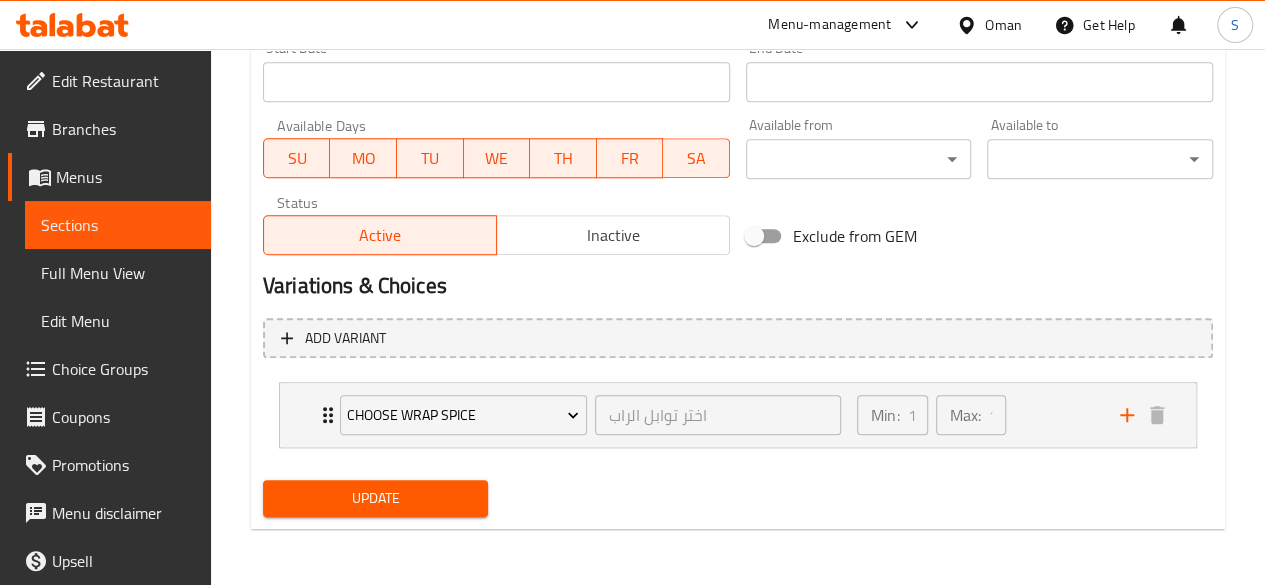 scroll, scrollTop: 889, scrollLeft: 0, axis: vertical 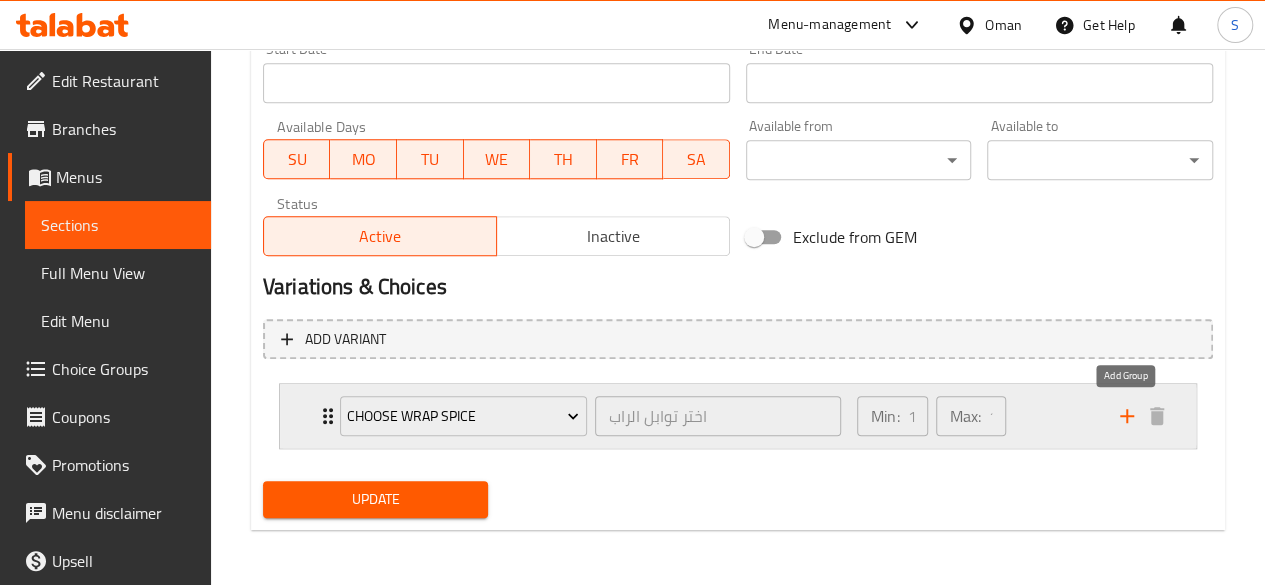 click 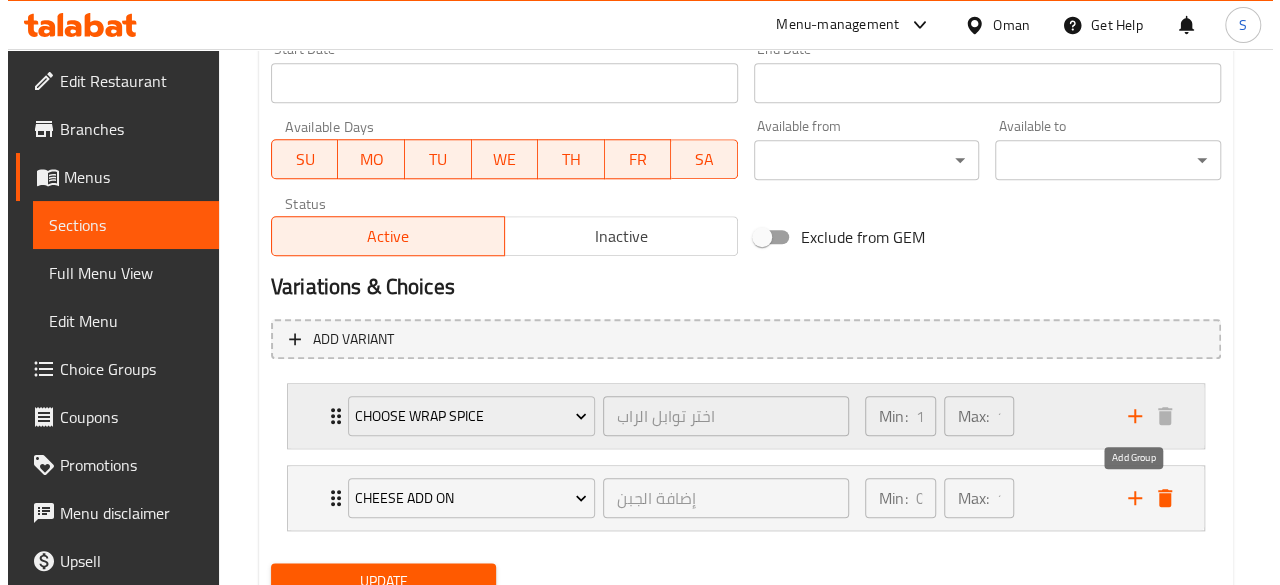 scroll, scrollTop: 970, scrollLeft: 0, axis: vertical 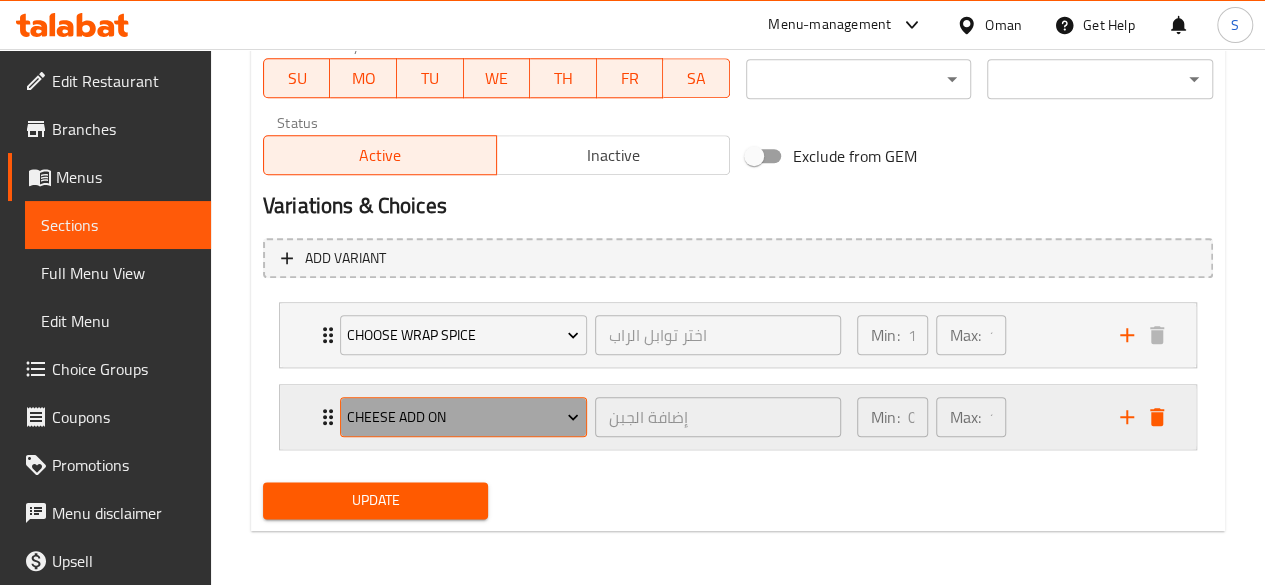 click on "Cheese add on" at bounding box center [463, 417] 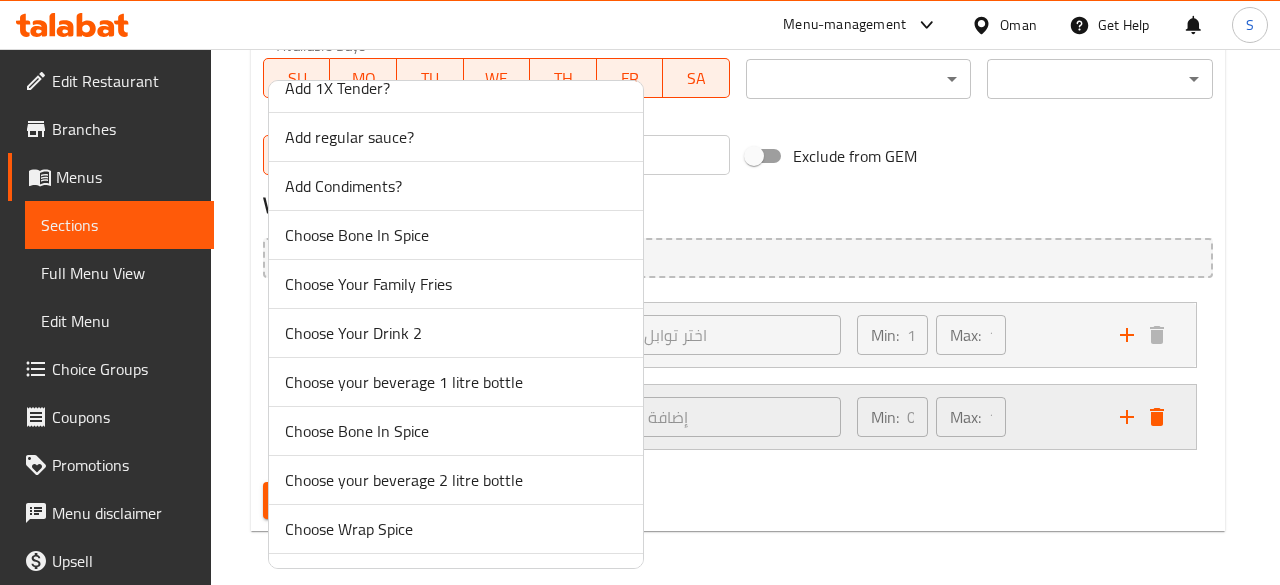 scroll, scrollTop: 663, scrollLeft: 0, axis: vertical 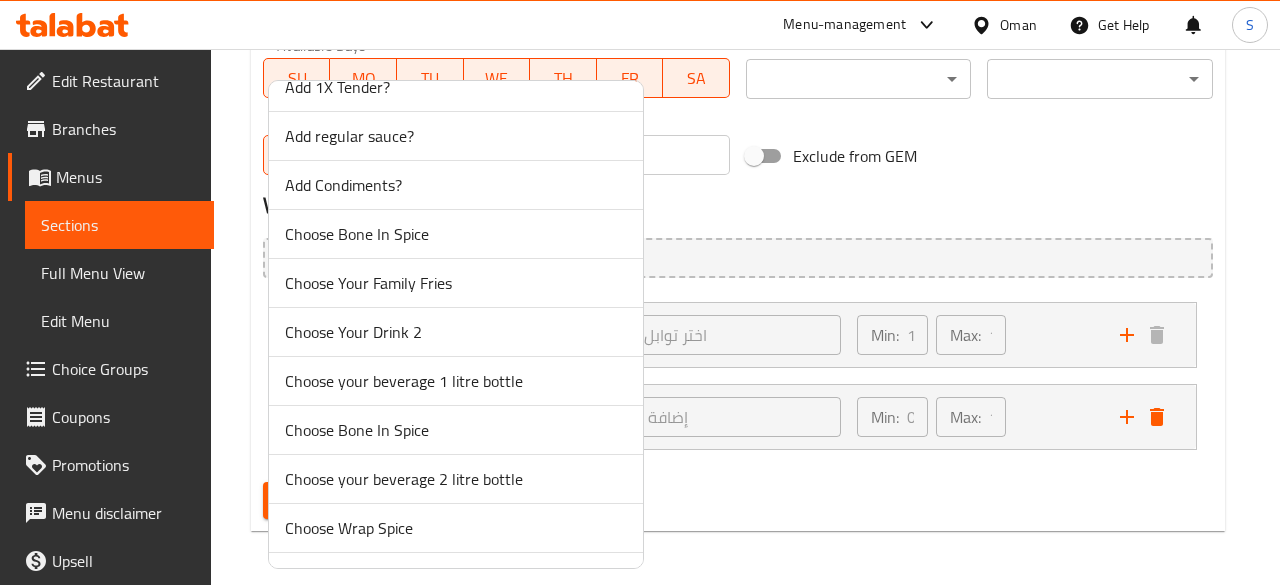 click on "Add regular sauce?" at bounding box center [456, 136] 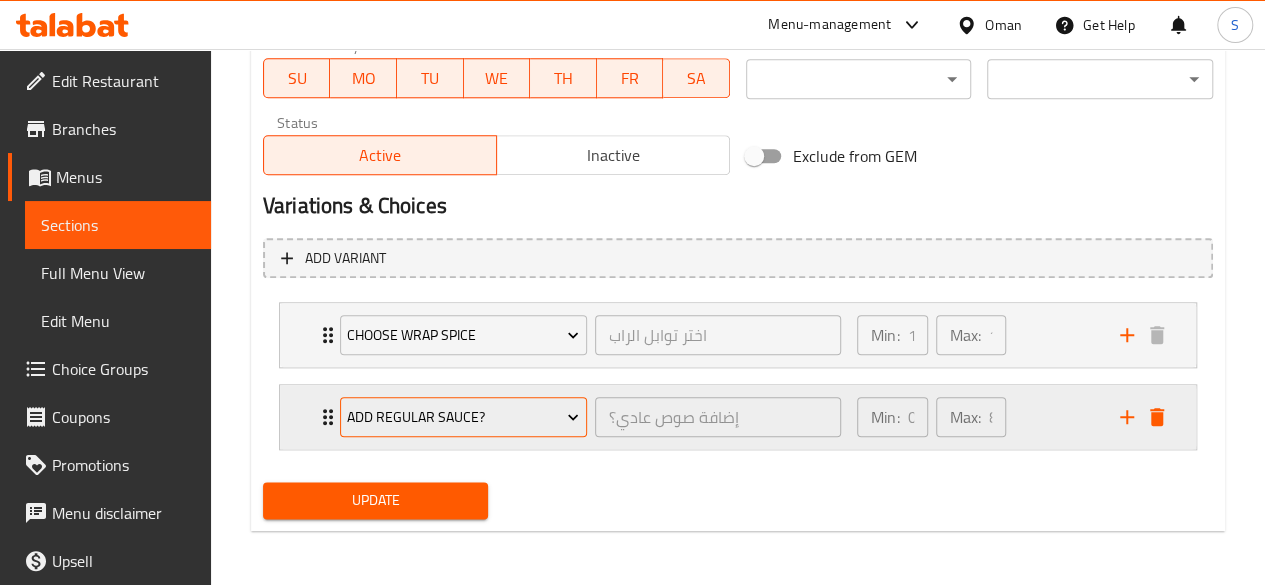 click on "Add regular sauce?" at bounding box center (463, 417) 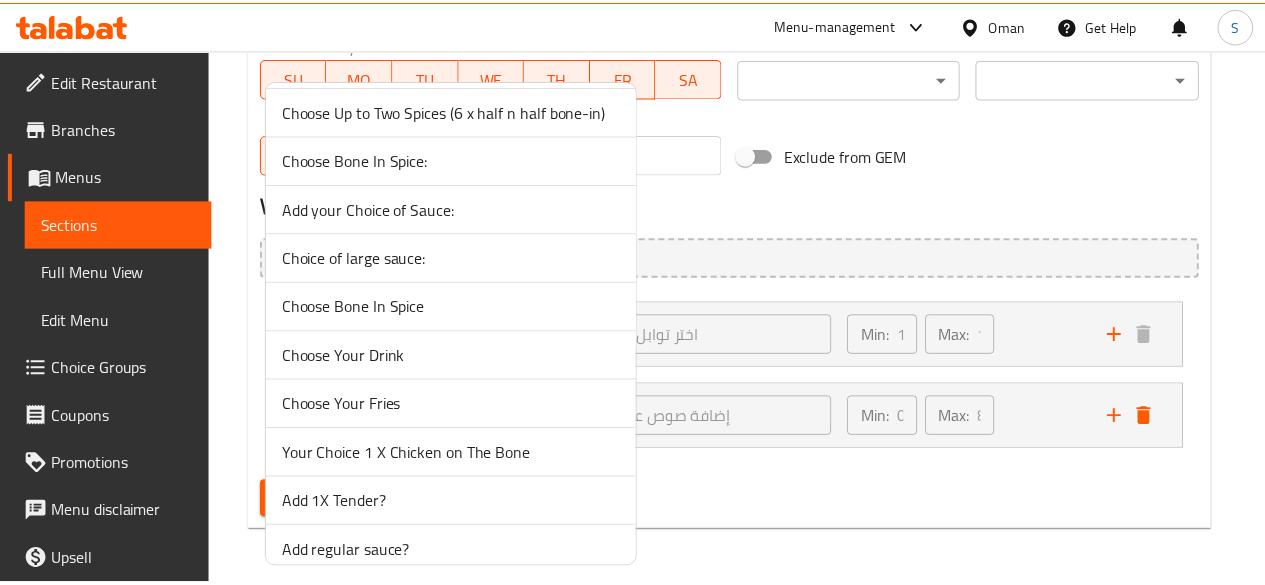 scroll, scrollTop: 246, scrollLeft: 0, axis: vertical 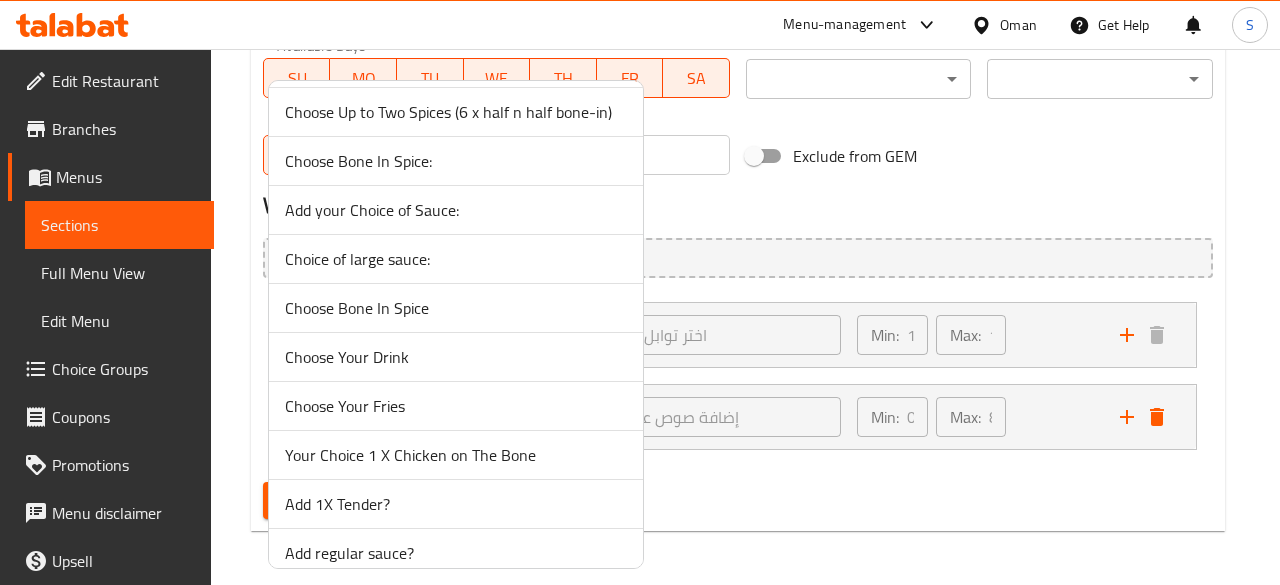 click on "Choice of large sauce:" at bounding box center [456, 259] 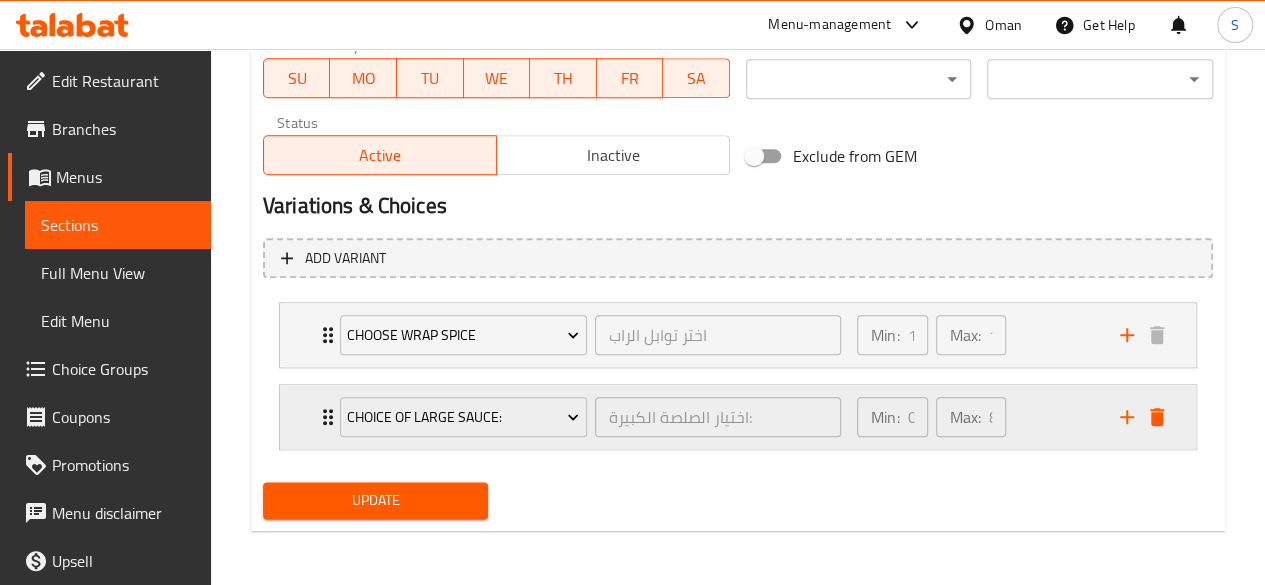 click 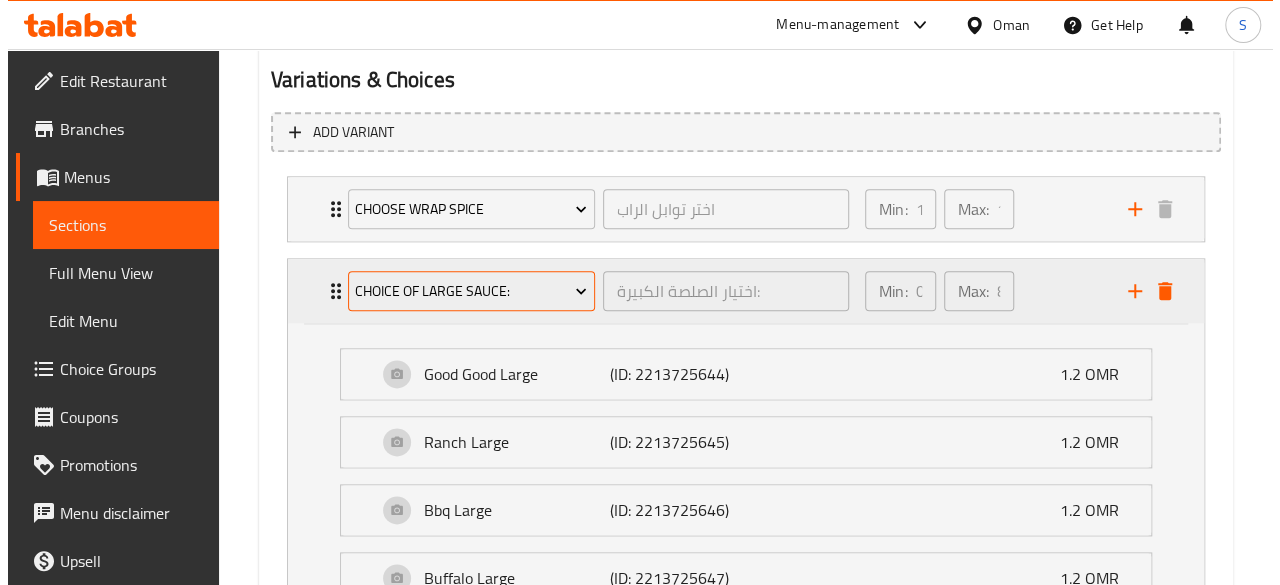 scroll, scrollTop: 1098, scrollLeft: 0, axis: vertical 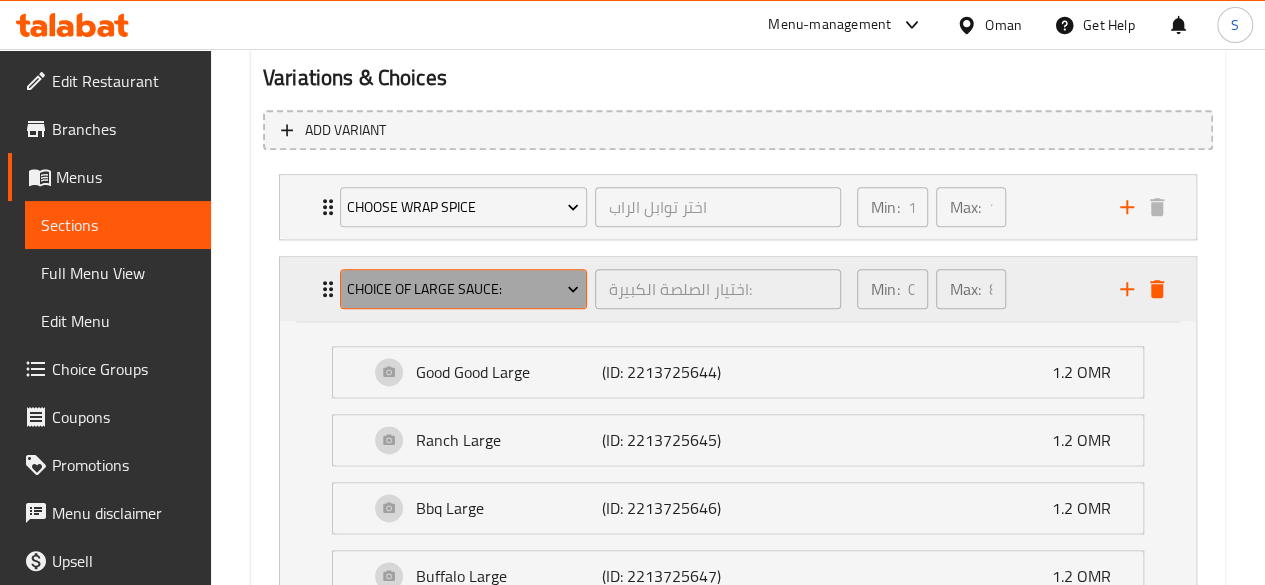 click on "Choice of large sauce:" at bounding box center (463, 289) 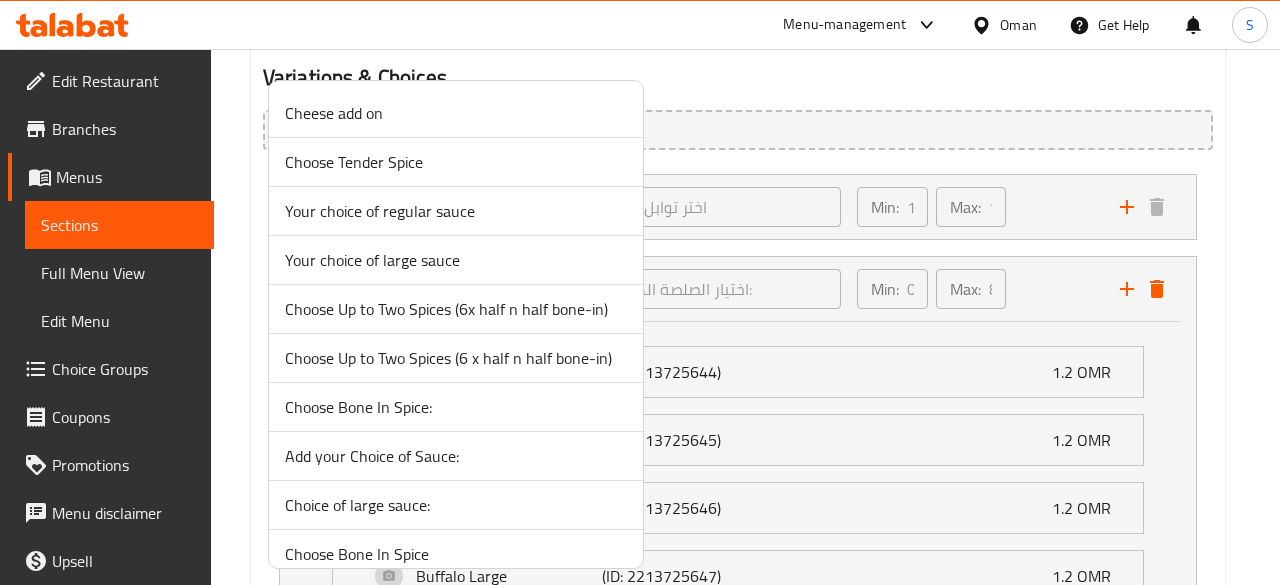 click on "Add your Choice of Sauce:" at bounding box center [456, 456] 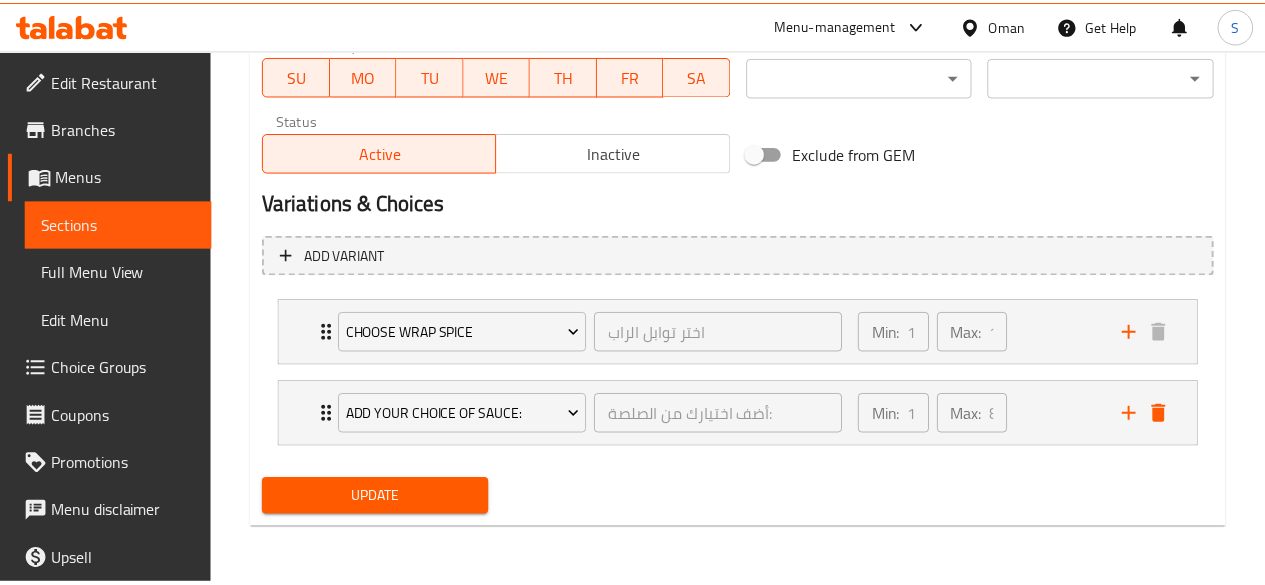 scroll, scrollTop: 970, scrollLeft: 0, axis: vertical 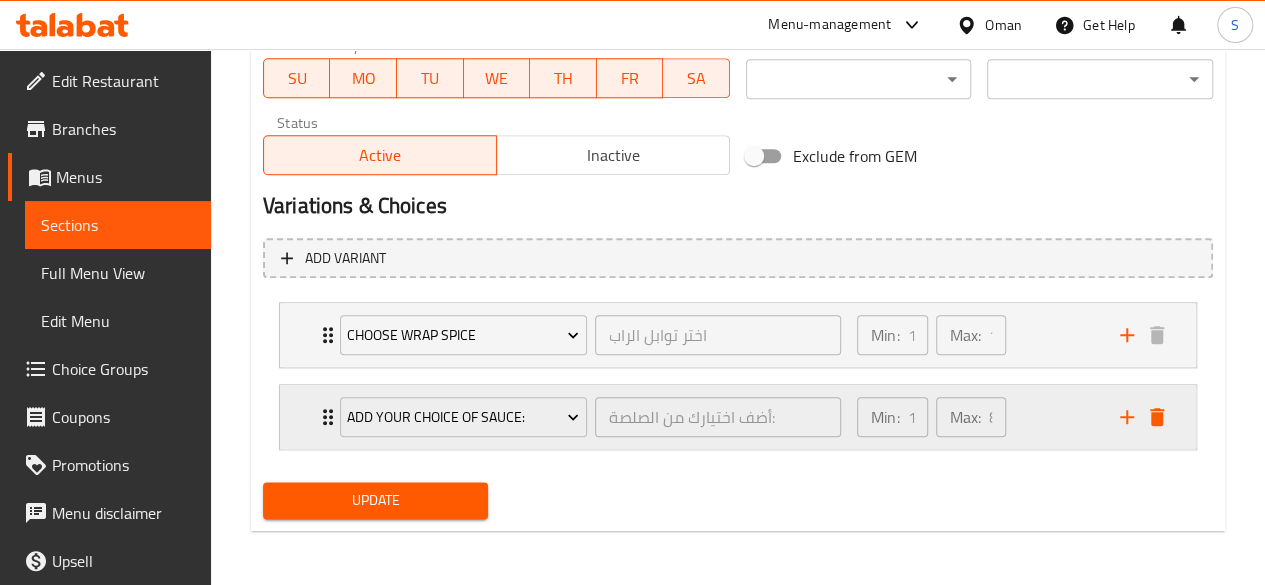 click 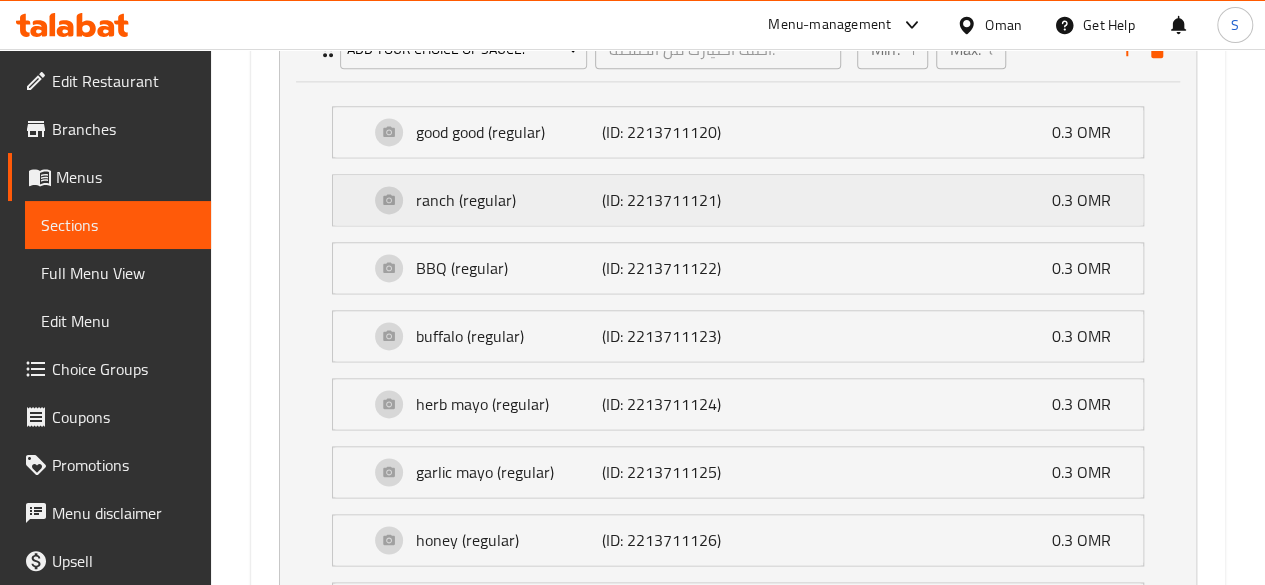 scroll, scrollTop: 1550, scrollLeft: 0, axis: vertical 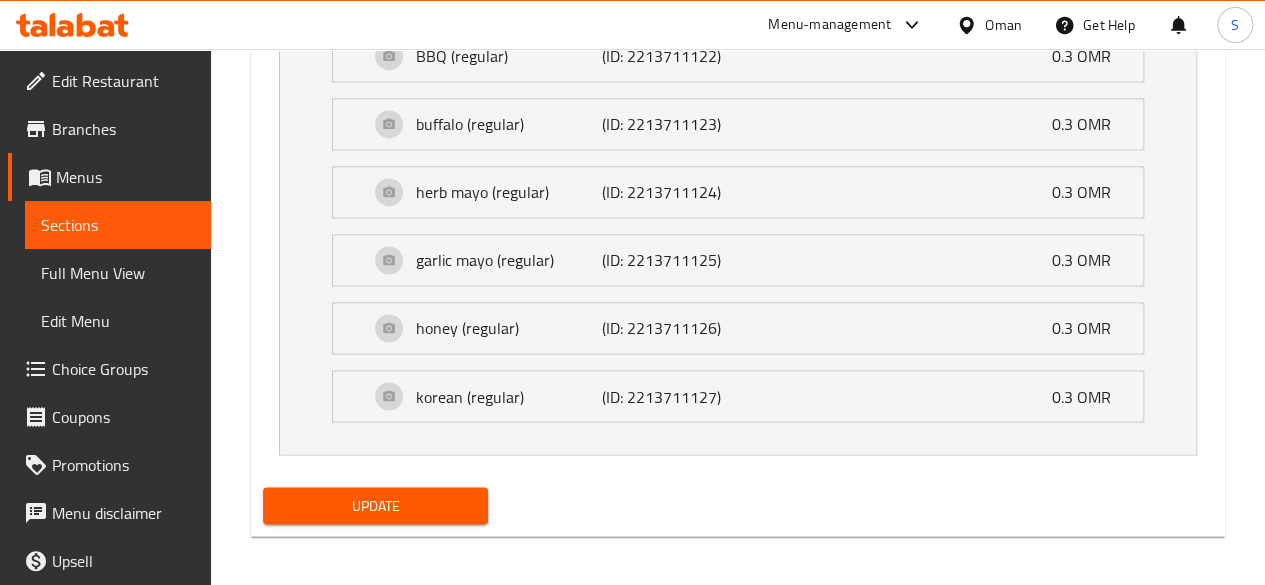 click on "Update" at bounding box center [376, 505] 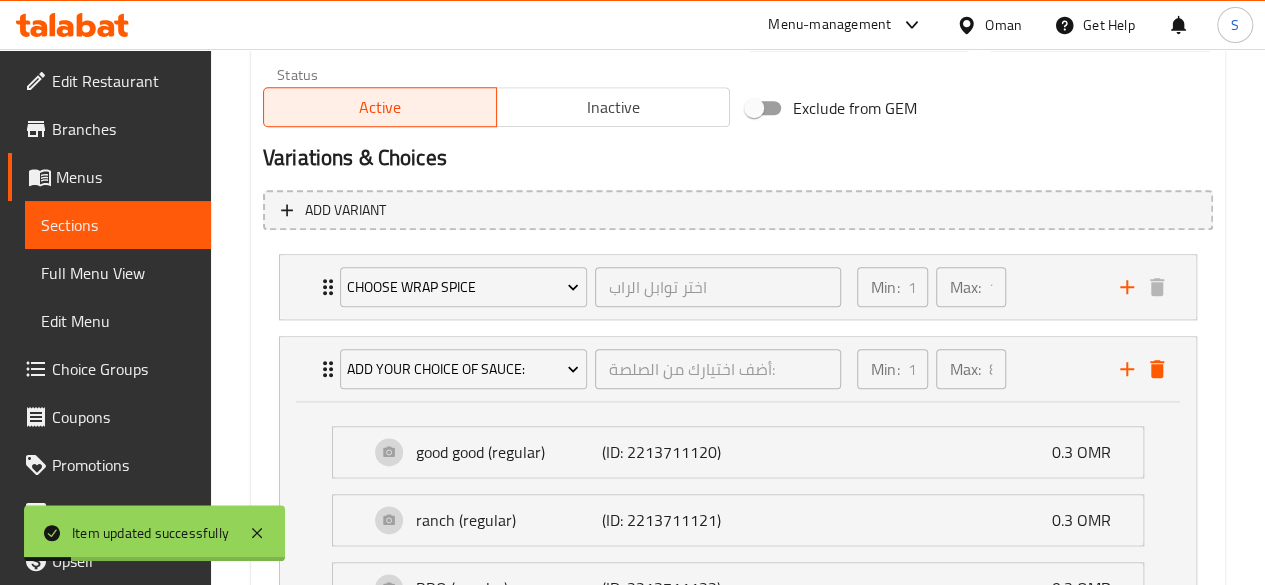 scroll, scrollTop: 1014, scrollLeft: 0, axis: vertical 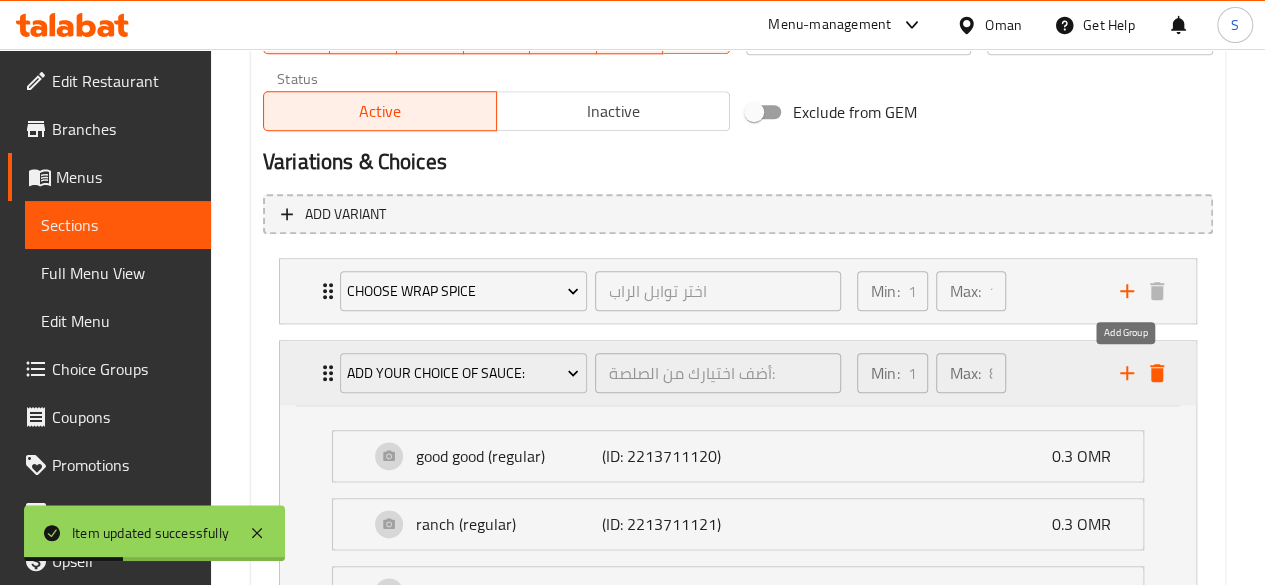 click 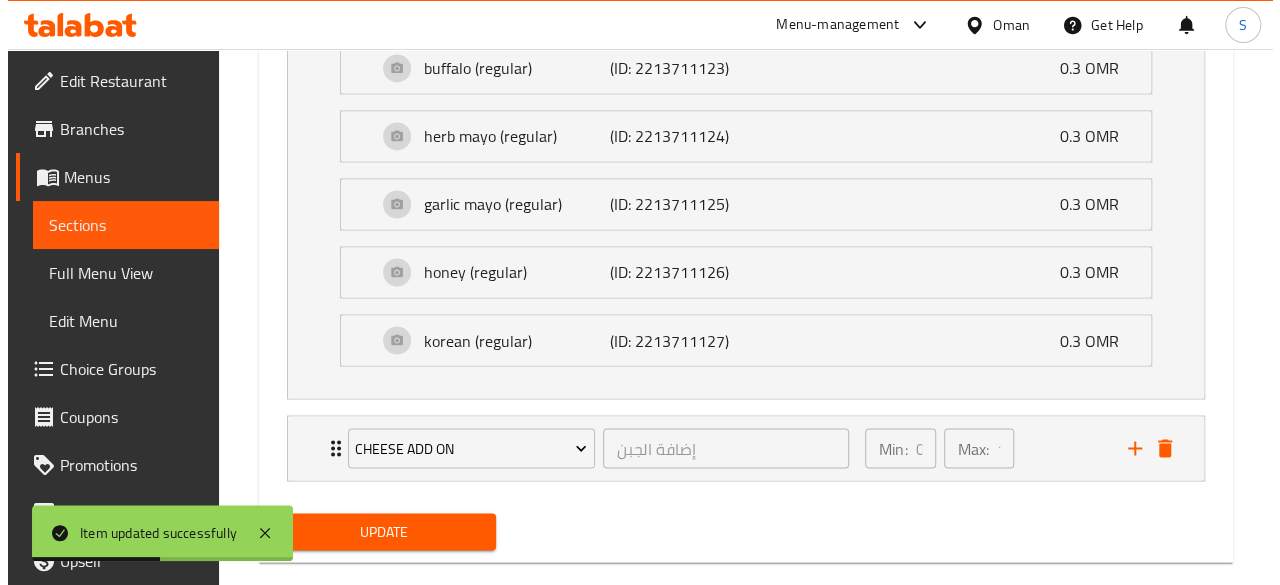 scroll, scrollTop: 1632, scrollLeft: 0, axis: vertical 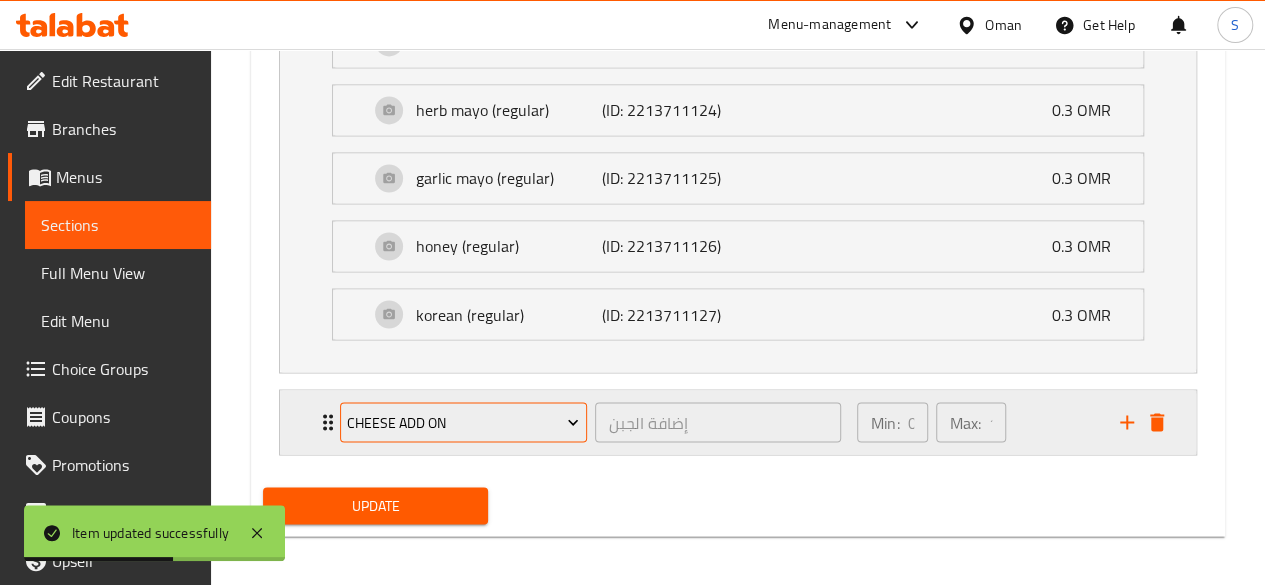 click on "Cheese add on" at bounding box center (463, 422) 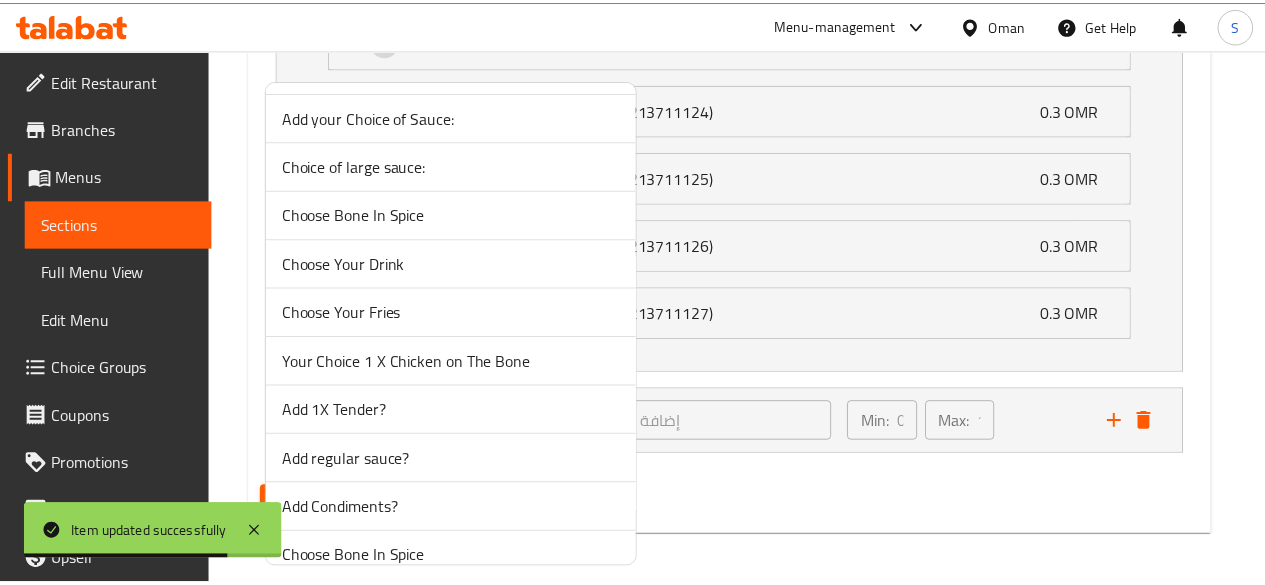 scroll, scrollTop: 230, scrollLeft: 0, axis: vertical 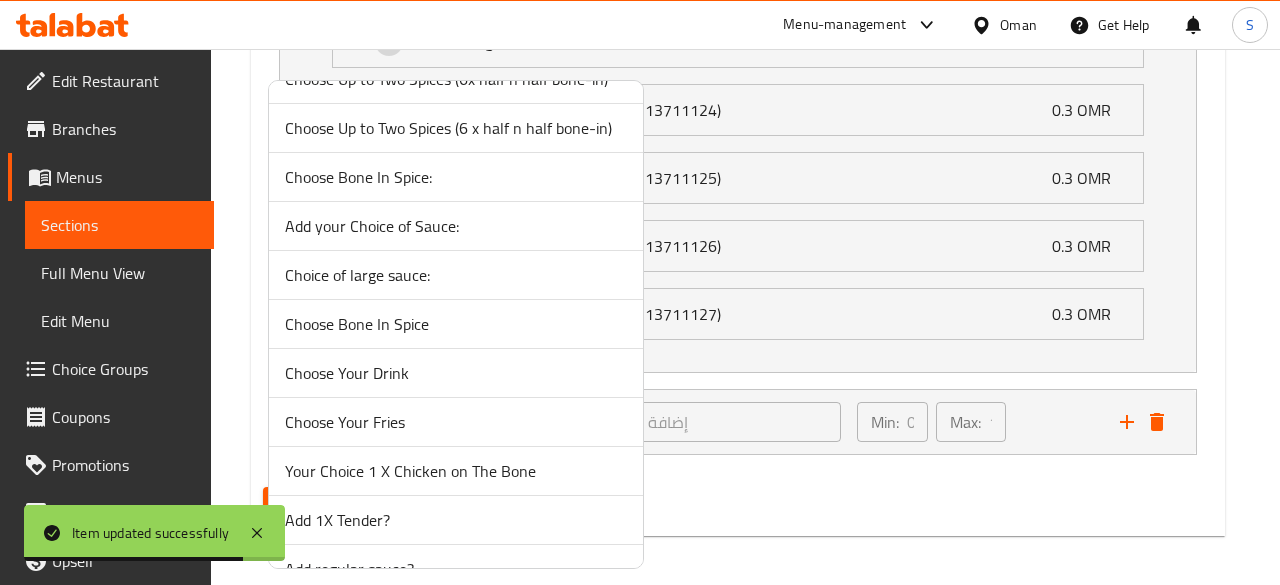 click on "Choice of large sauce:" at bounding box center (456, 275) 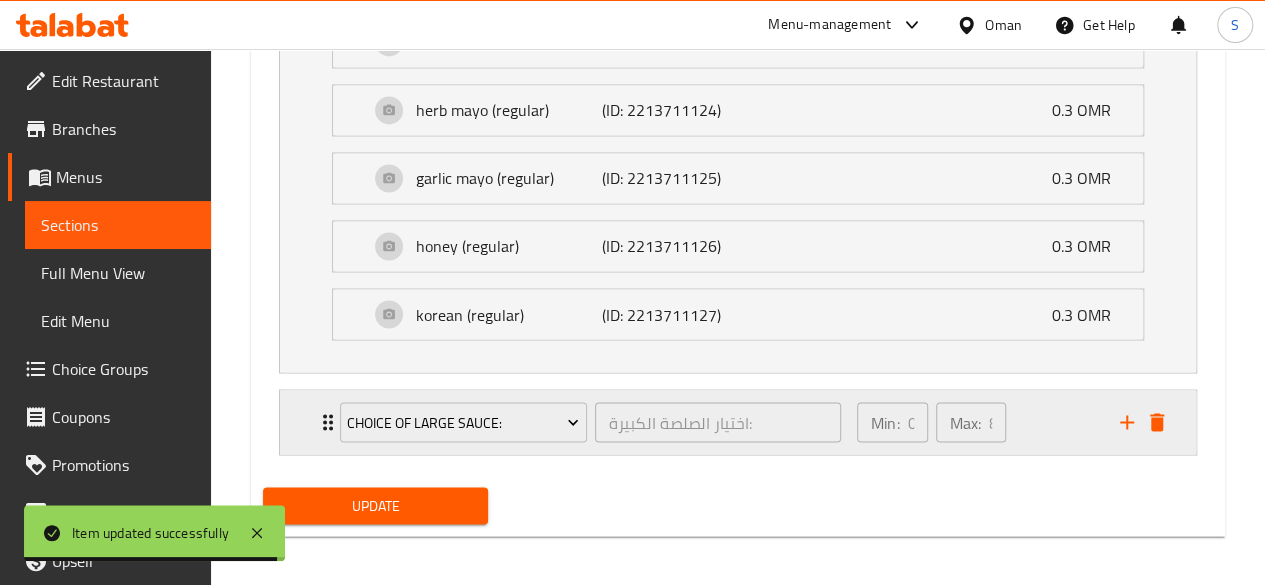 click 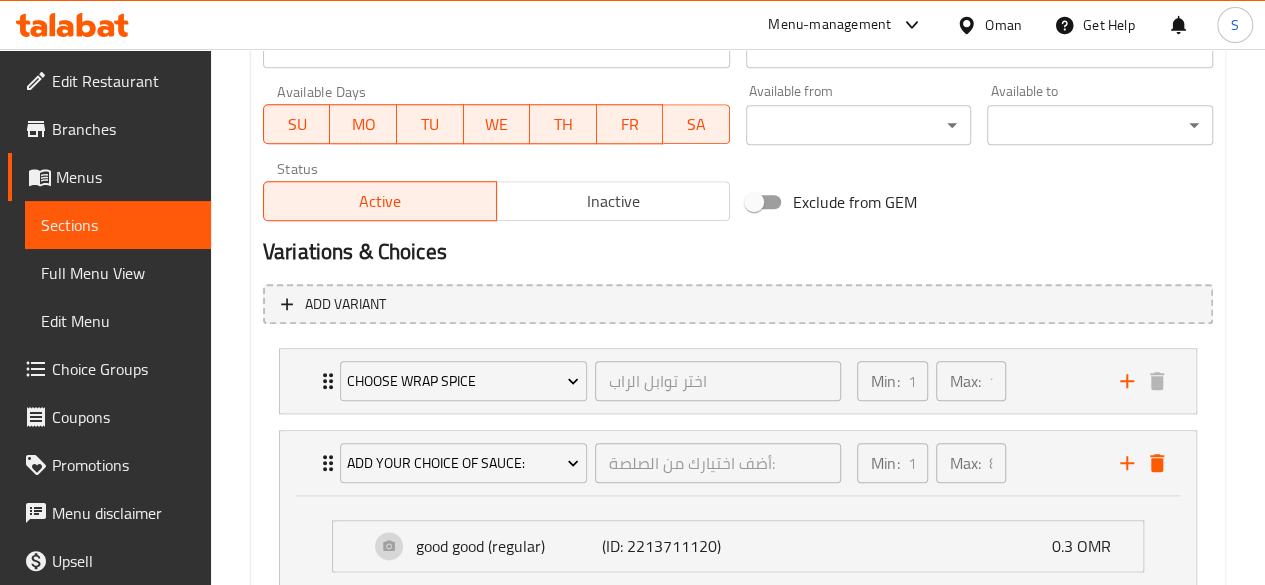 scroll, scrollTop: 922, scrollLeft: 0, axis: vertical 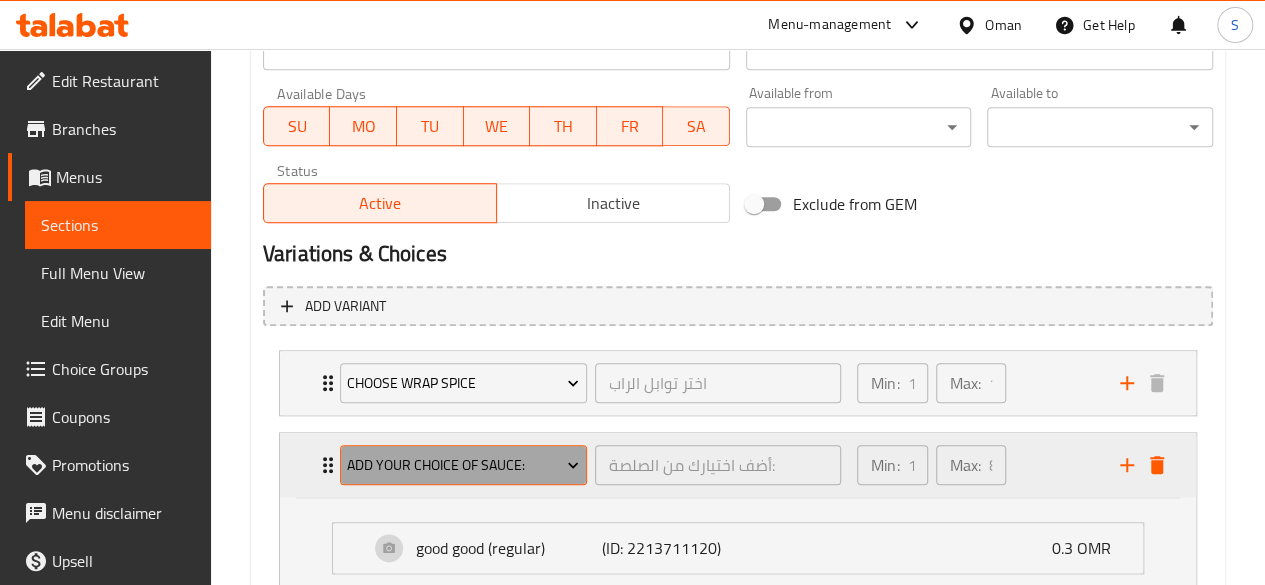 click on "Add your Choice of Sauce:" at bounding box center [463, 465] 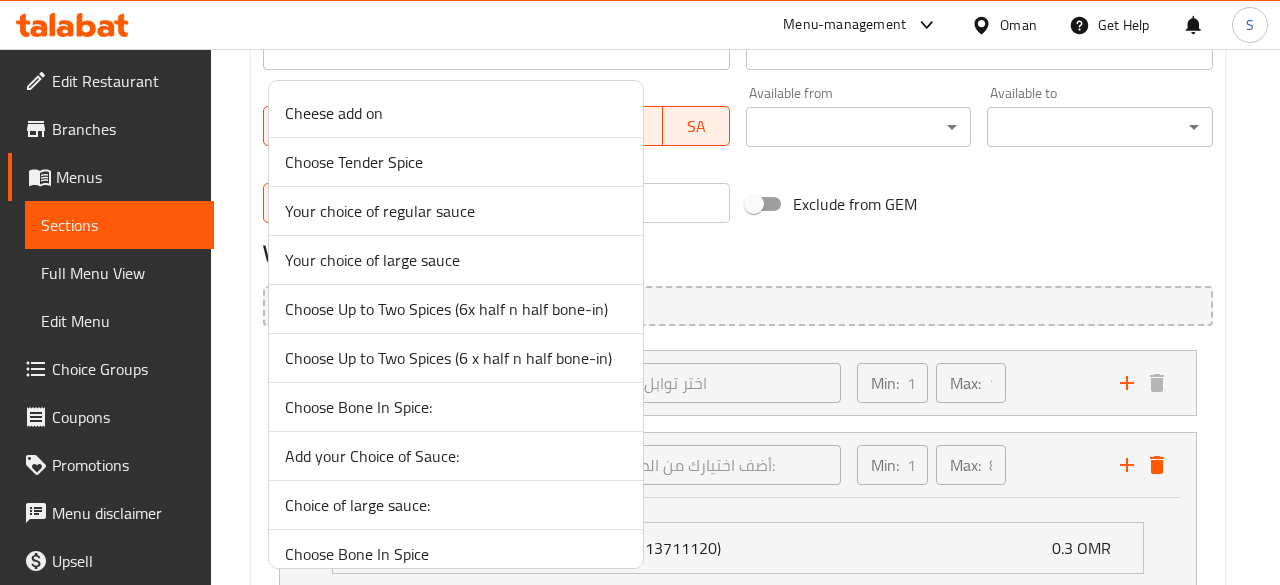 click on "Your choice of regular sauce" at bounding box center [456, 211] 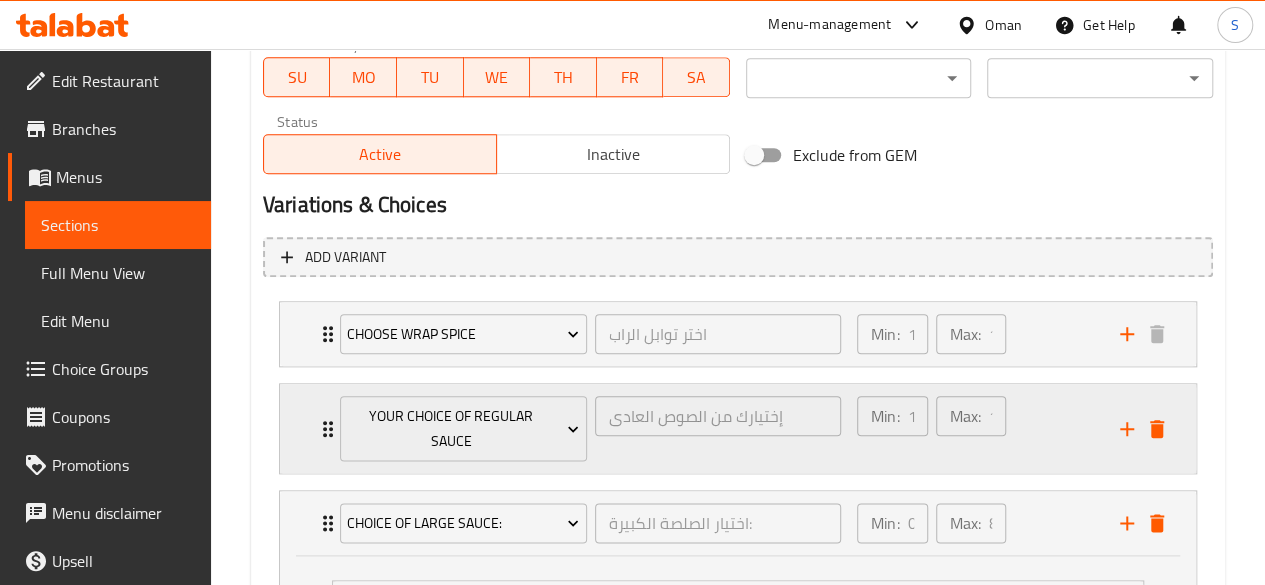 scroll, scrollTop: 972, scrollLeft: 0, axis: vertical 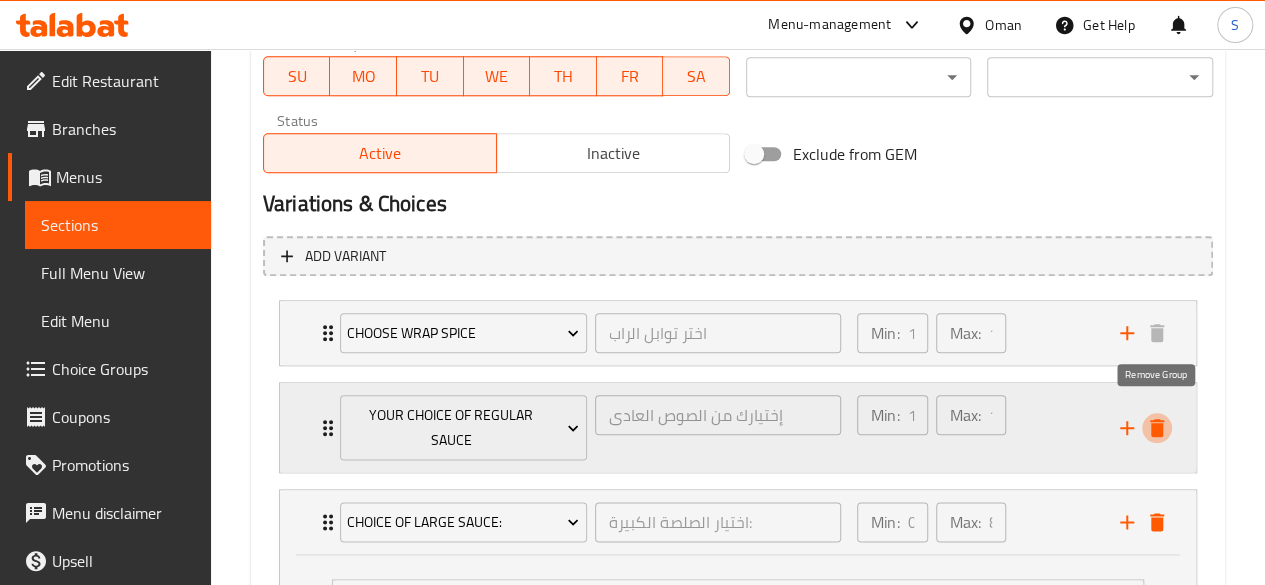 click 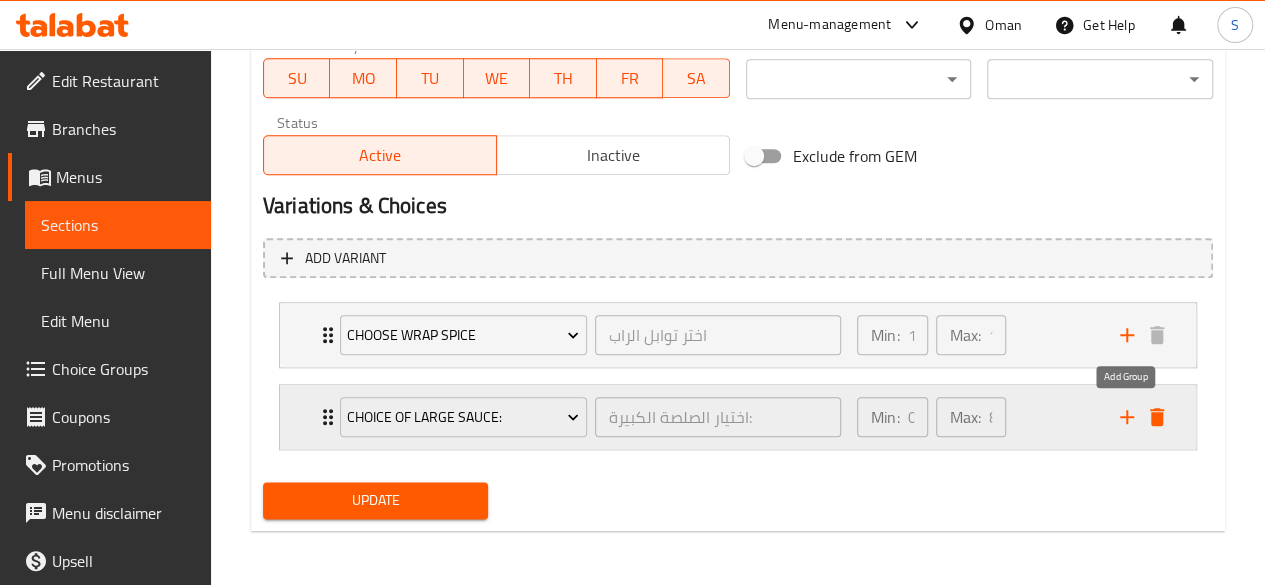 click 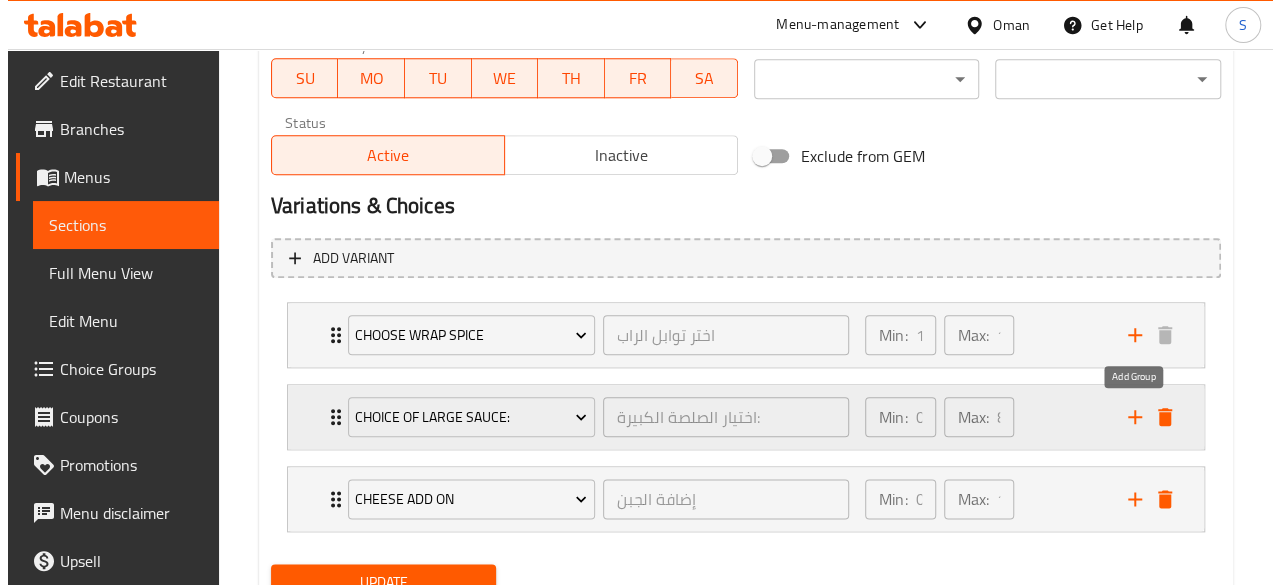 scroll, scrollTop: 972, scrollLeft: 0, axis: vertical 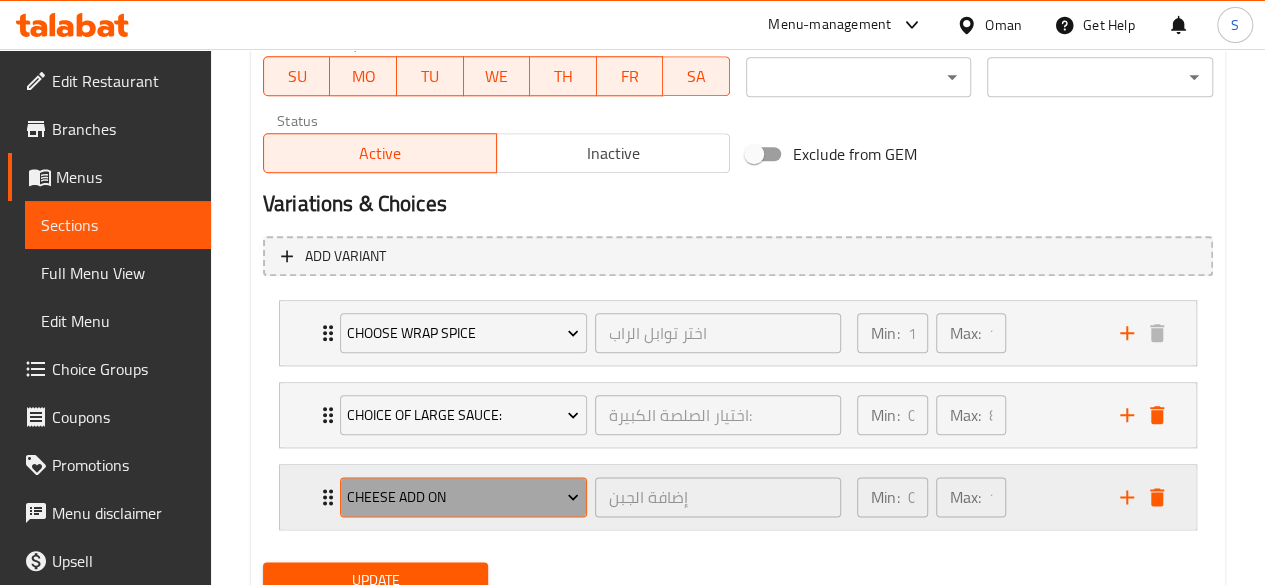 click on "Cheese add on" at bounding box center [463, 497] 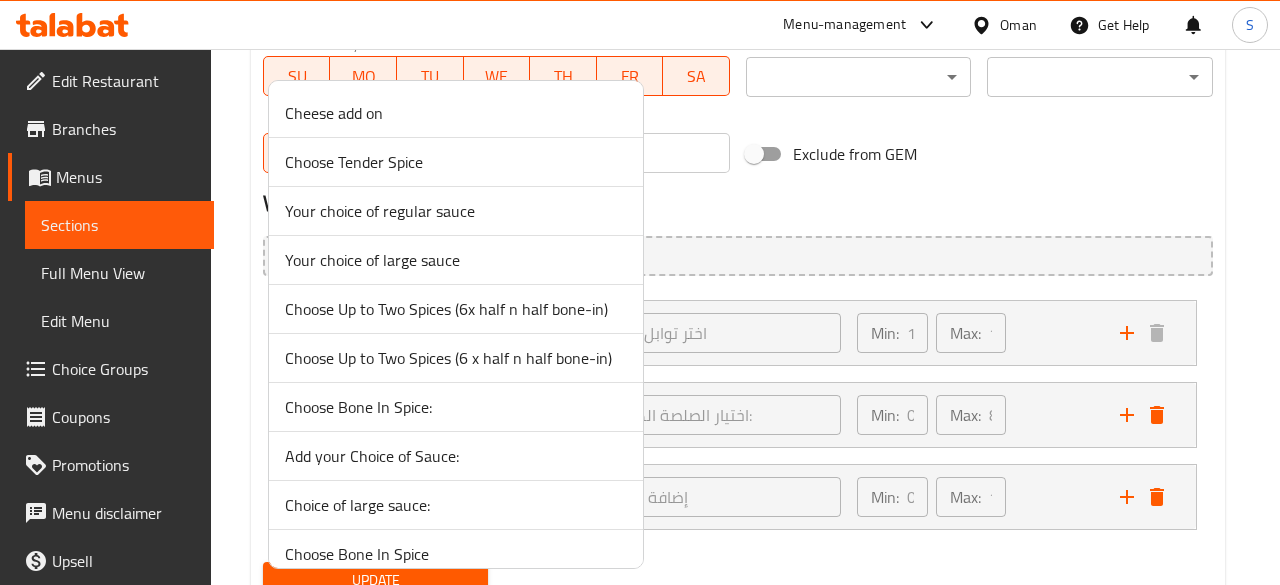 click at bounding box center (640, 292) 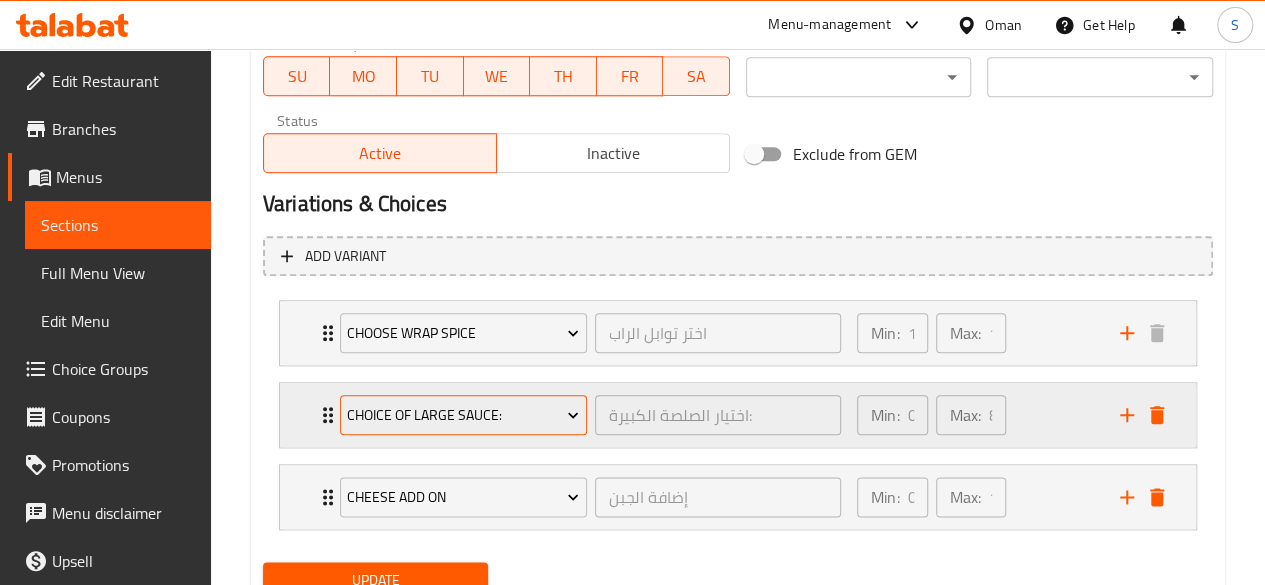 click on "Choice of large sauce:" at bounding box center (463, 415) 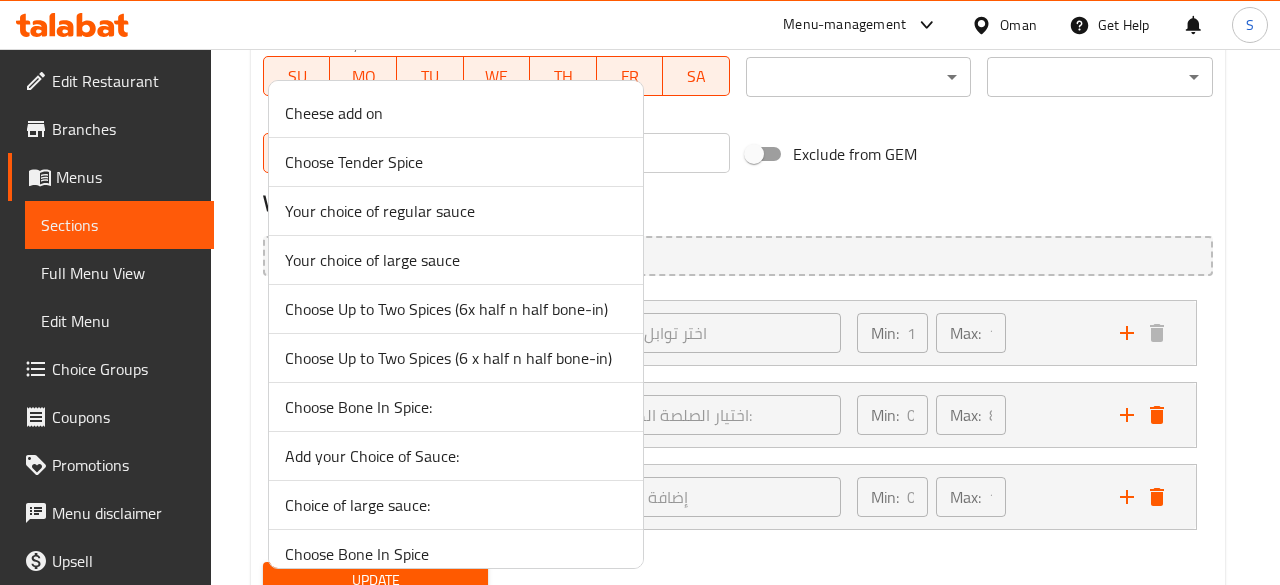 click on "Your choice of regular sauce" at bounding box center (456, 211) 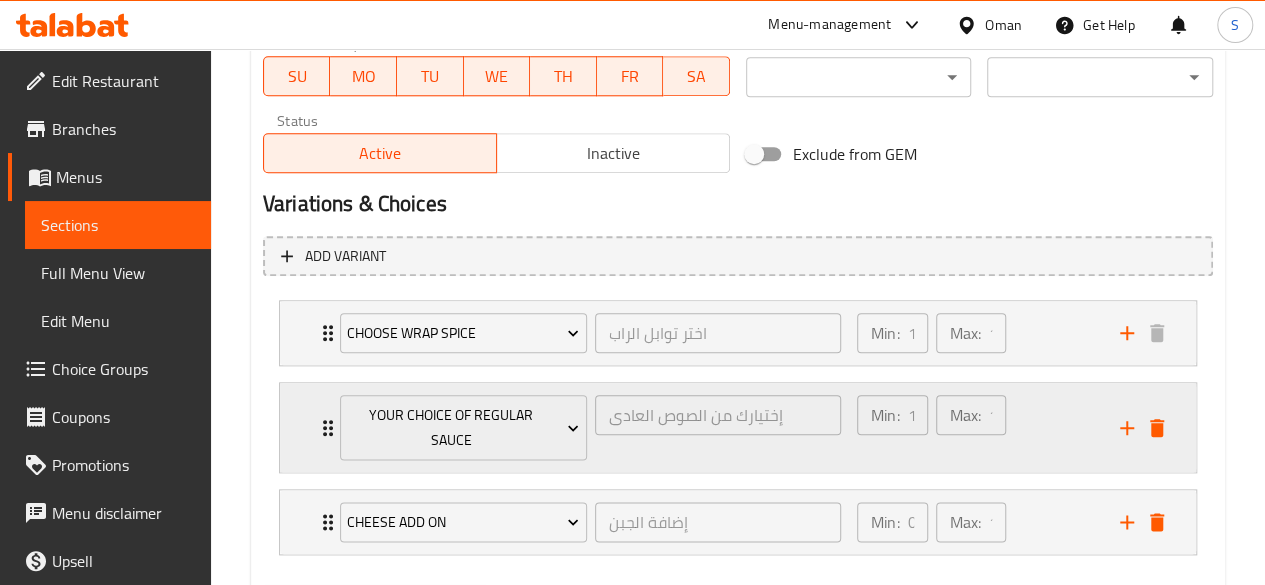 click on "Your choice of regular sauce" at bounding box center (463, 427) 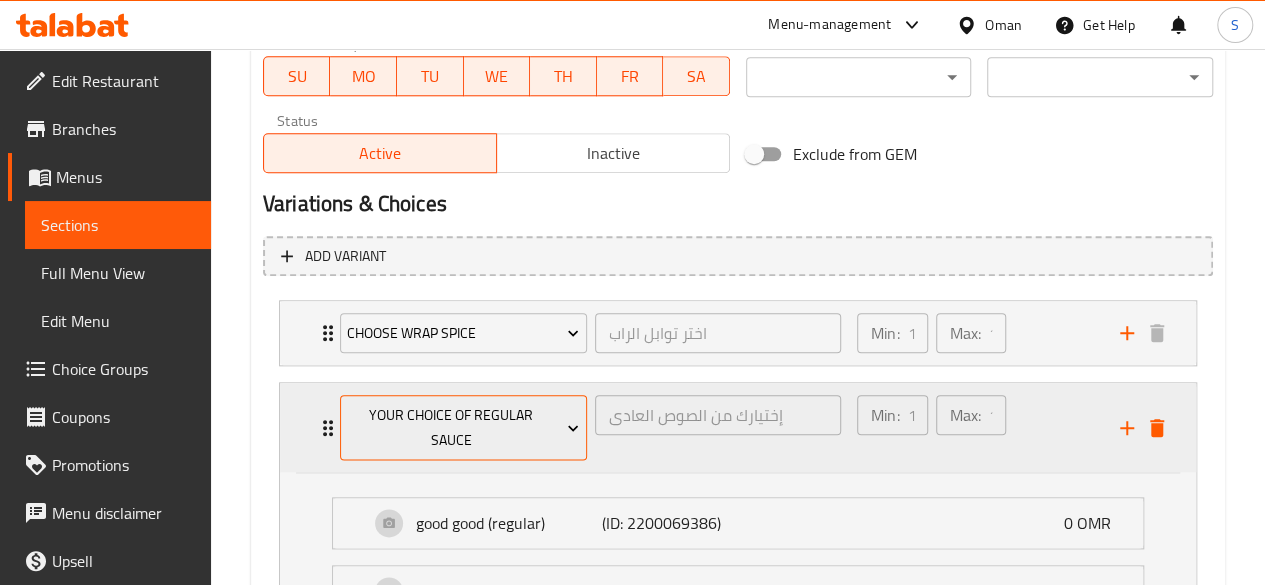 click on "Your choice of regular sauce" at bounding box center [463, 428] 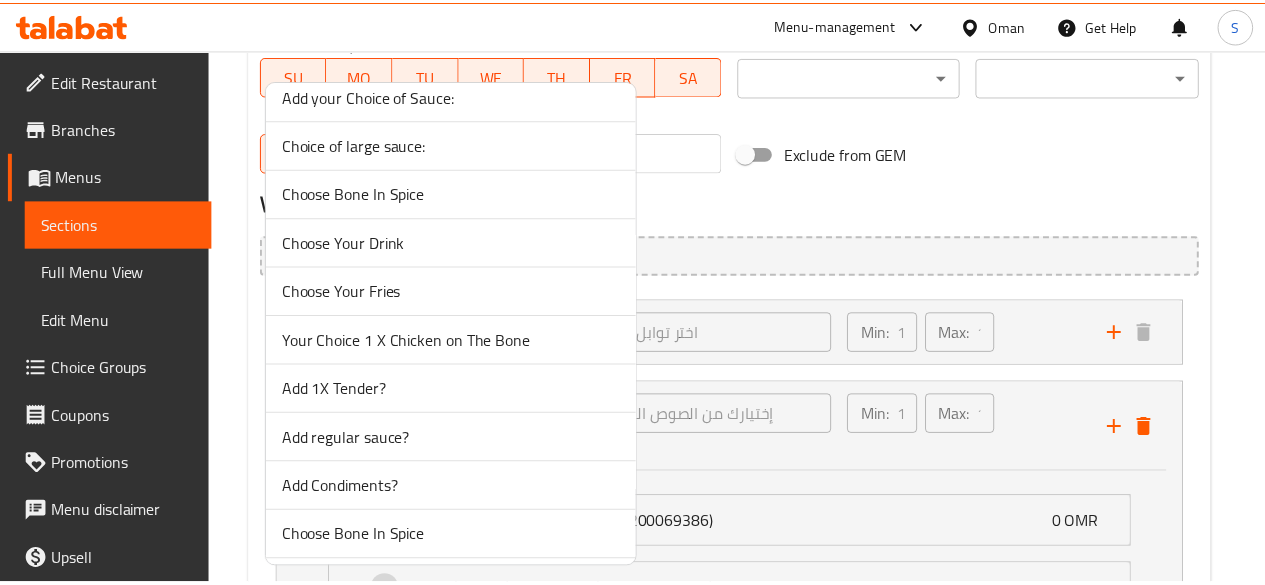 scroll, scrollTop: 410, scrollLeft: 0, axis: vertical 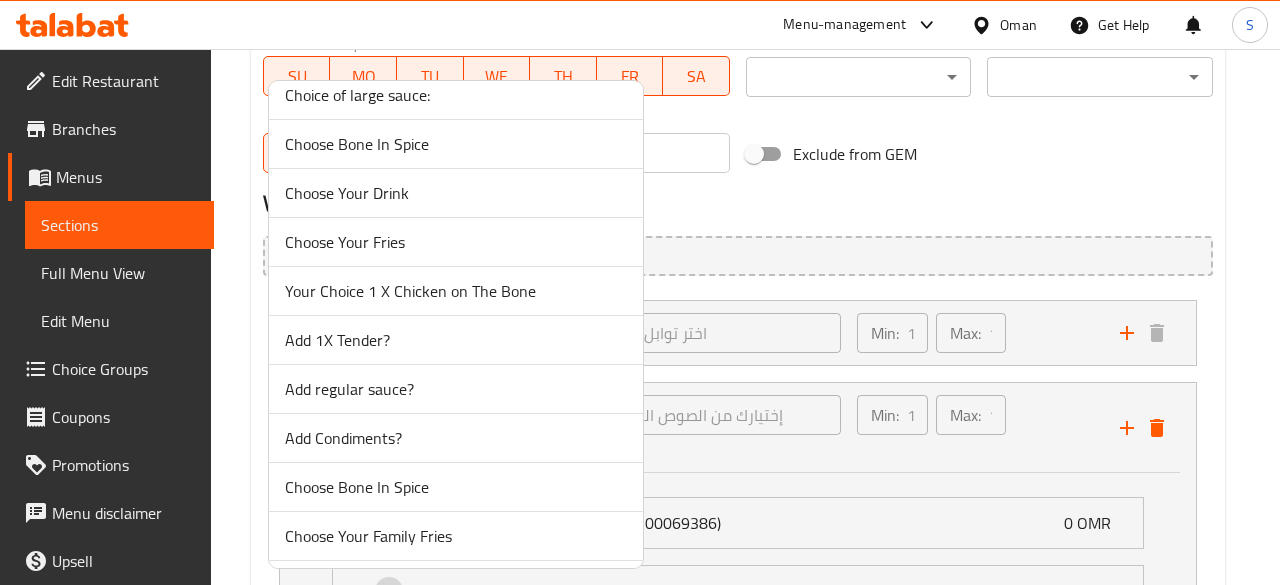 click on "Add regular sauce?" at bounding box center [456, 389] 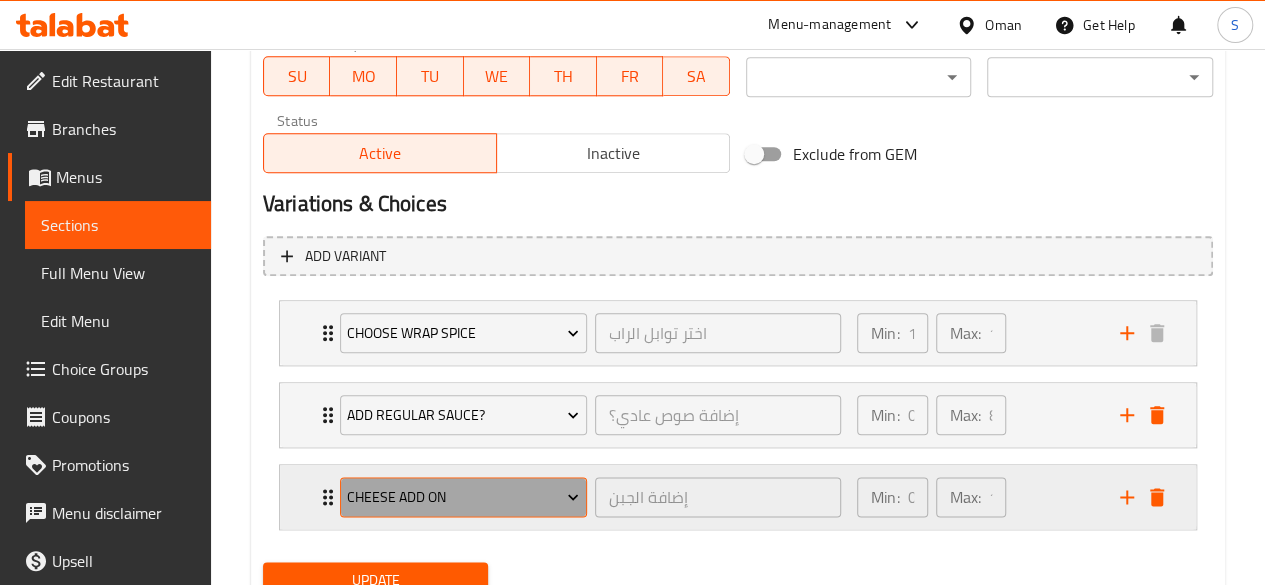 click on "Cheese add on" at bounding box center (463, 497) 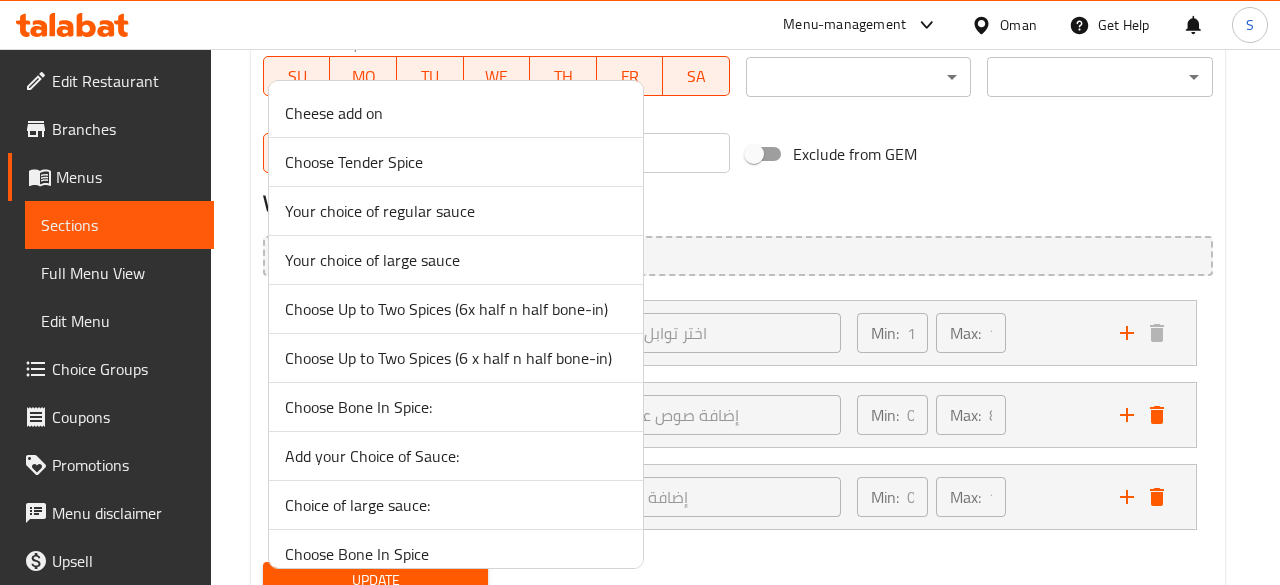click on "Your choice of large sauce" at bounding box center (456, 260) 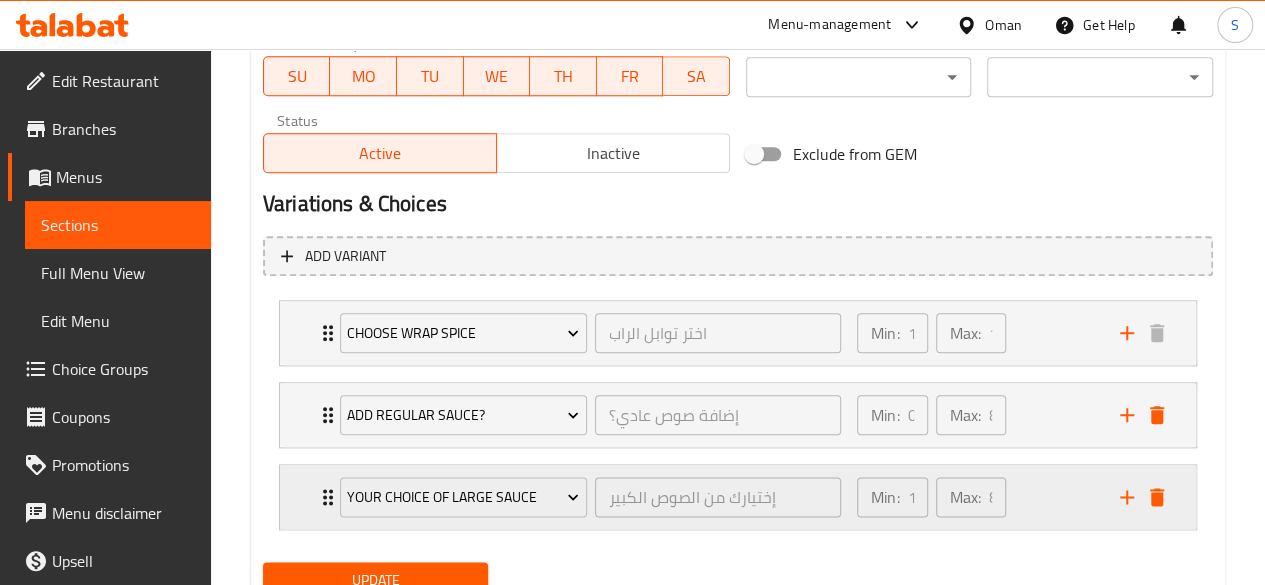 click 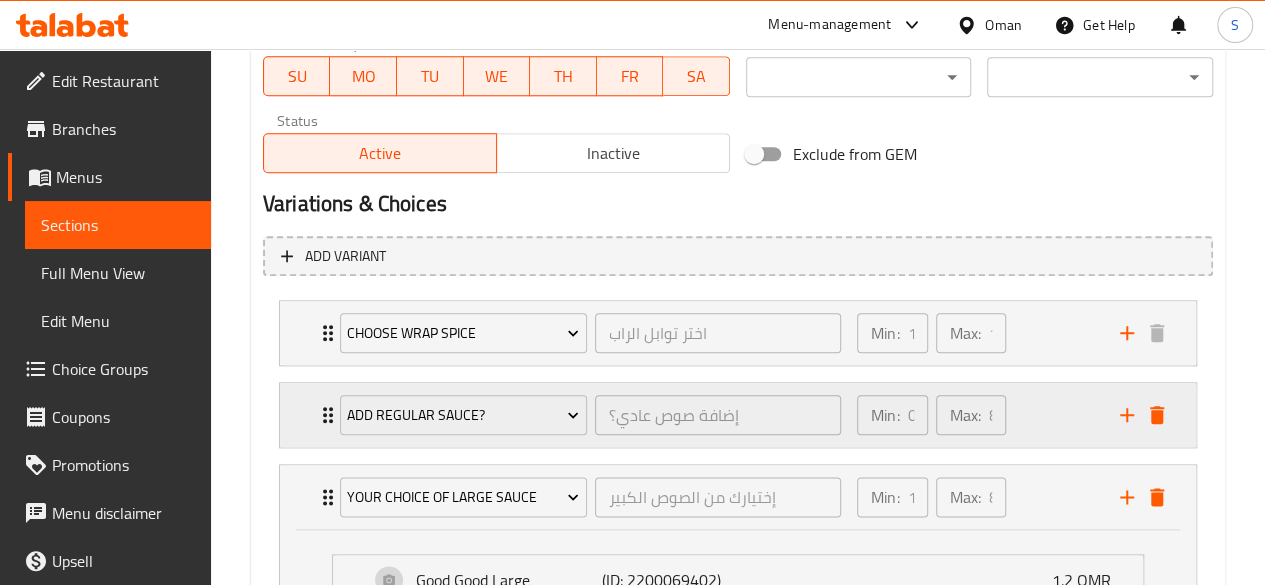 click on "Add regular sauce? إضافة صوص عادي؟ ​" at bounding box center (590, 415) 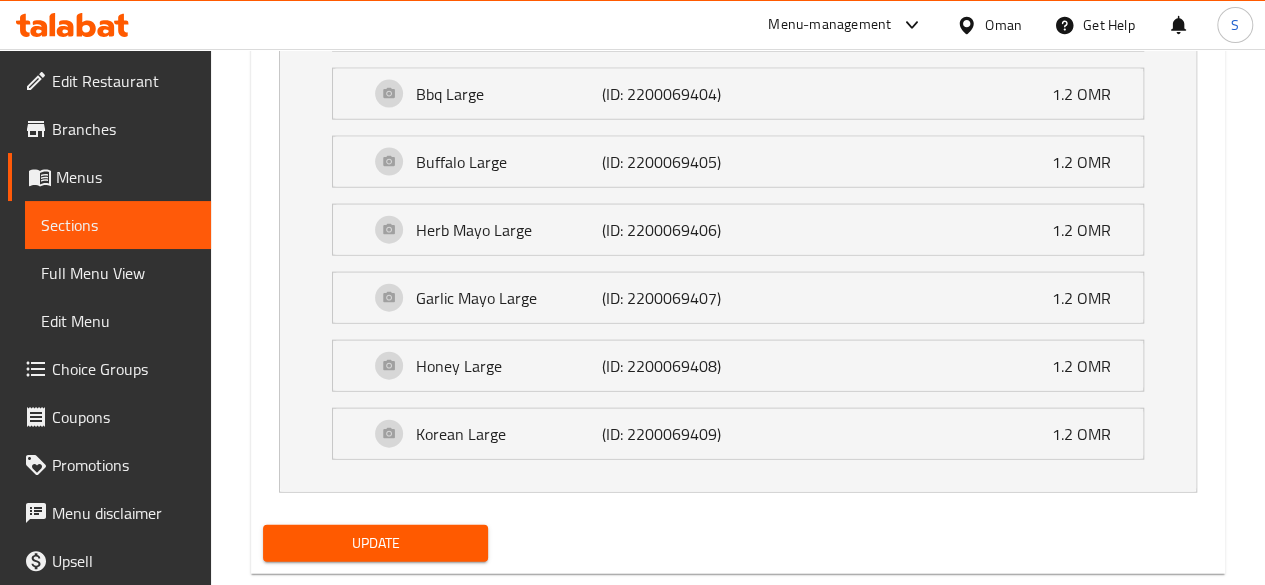 scroll, scrollTop: 2211, scrollLeft: 0, axis: vertical 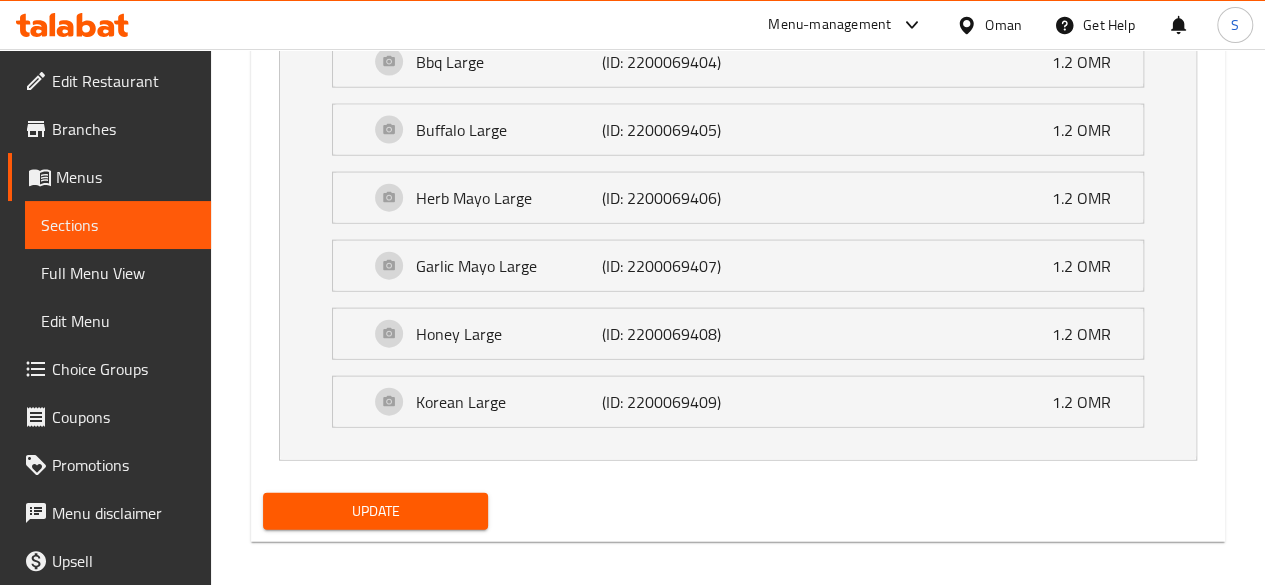 click on "Update" at bounding box center [376, 511] 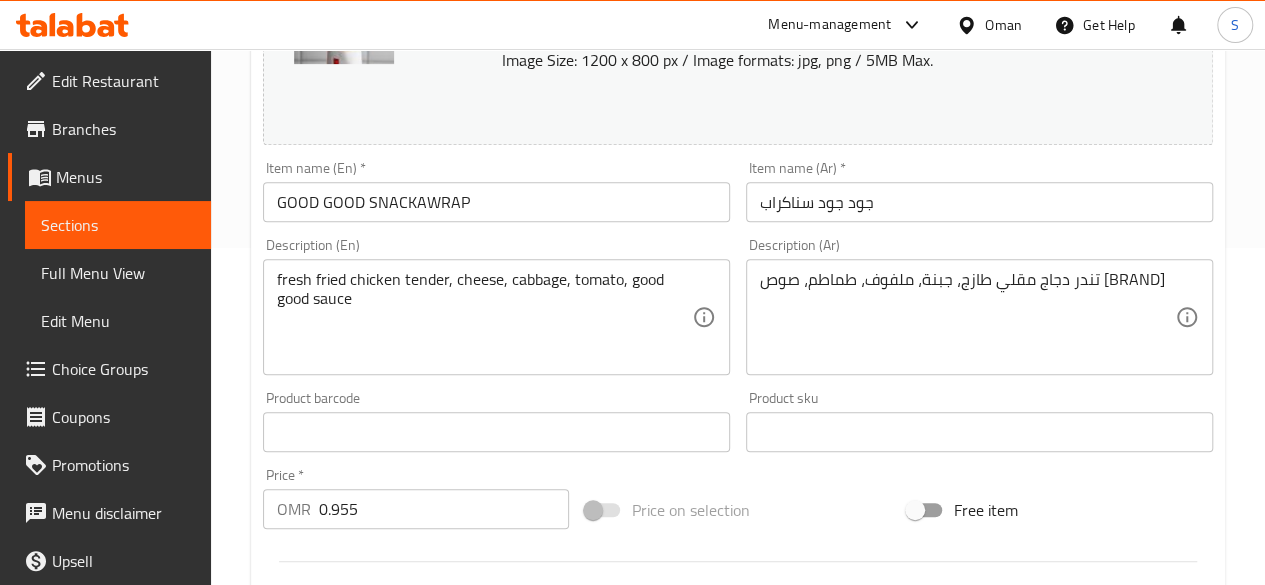 scroll, scrollTop: 0, scrollLeft: 0, axis: both 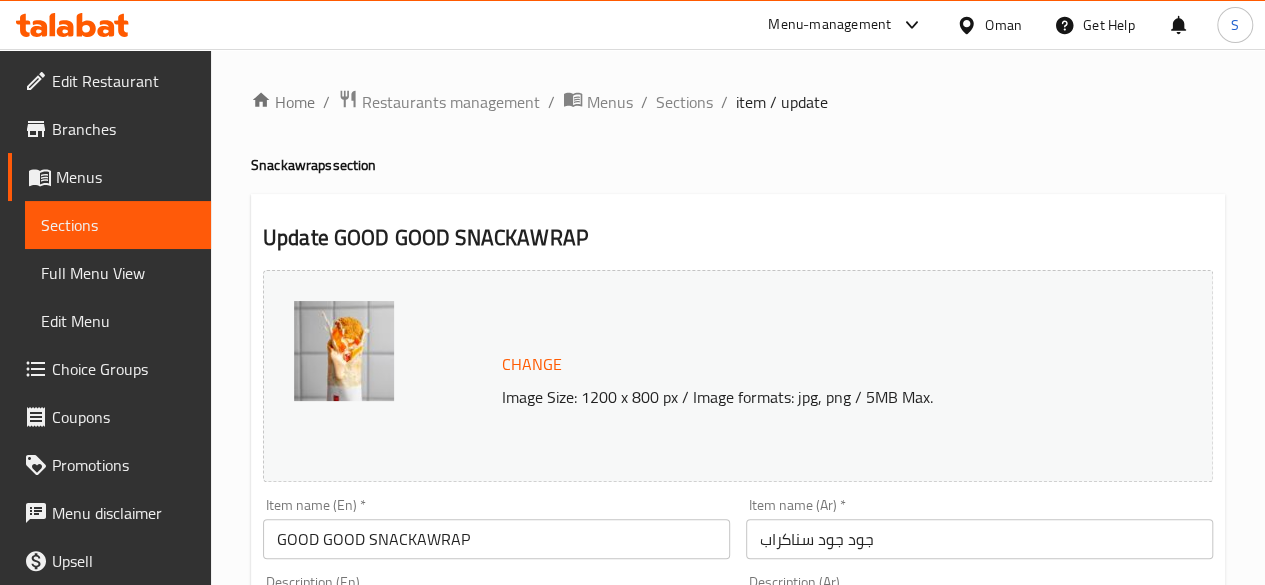 click 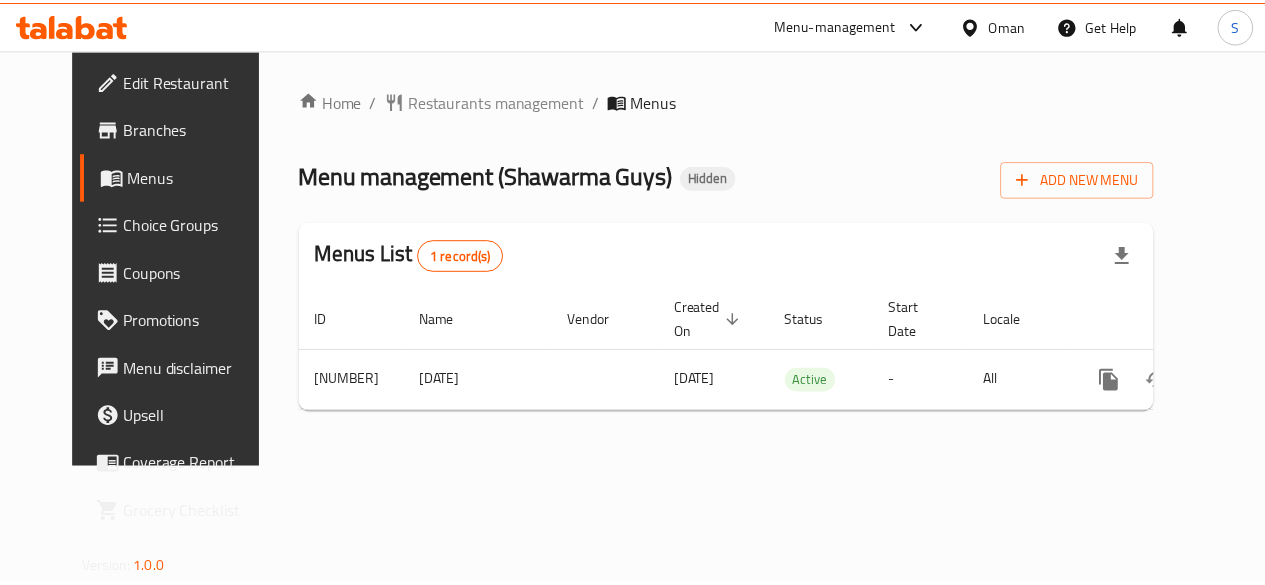 scroll, scrollTop: 0, scrollLeft: 0, axis: both 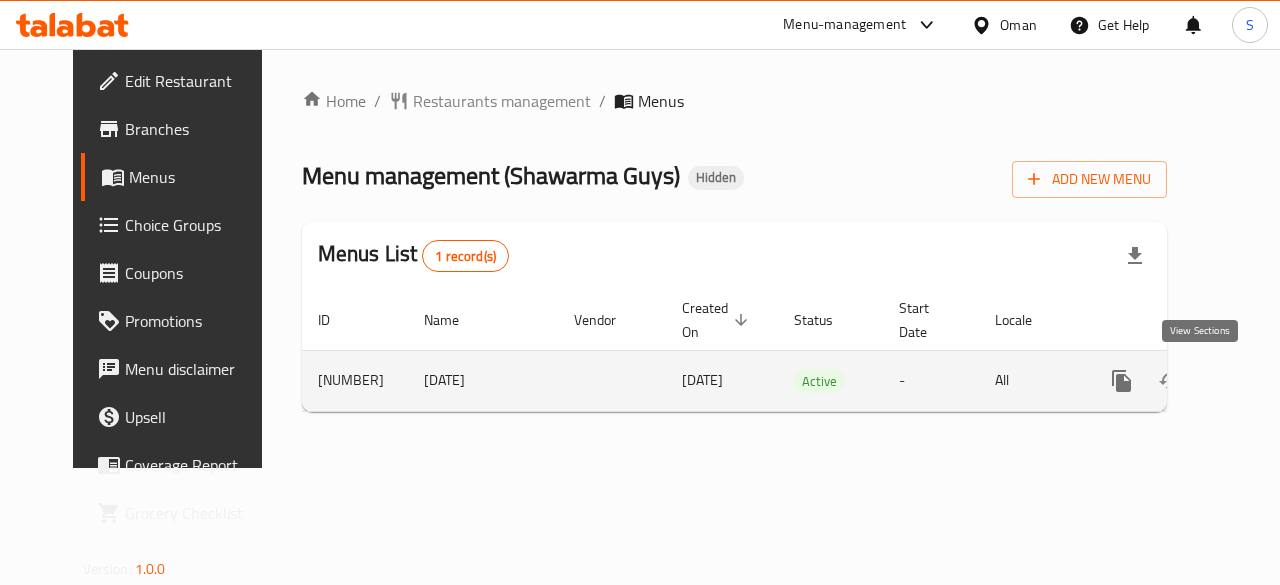 click 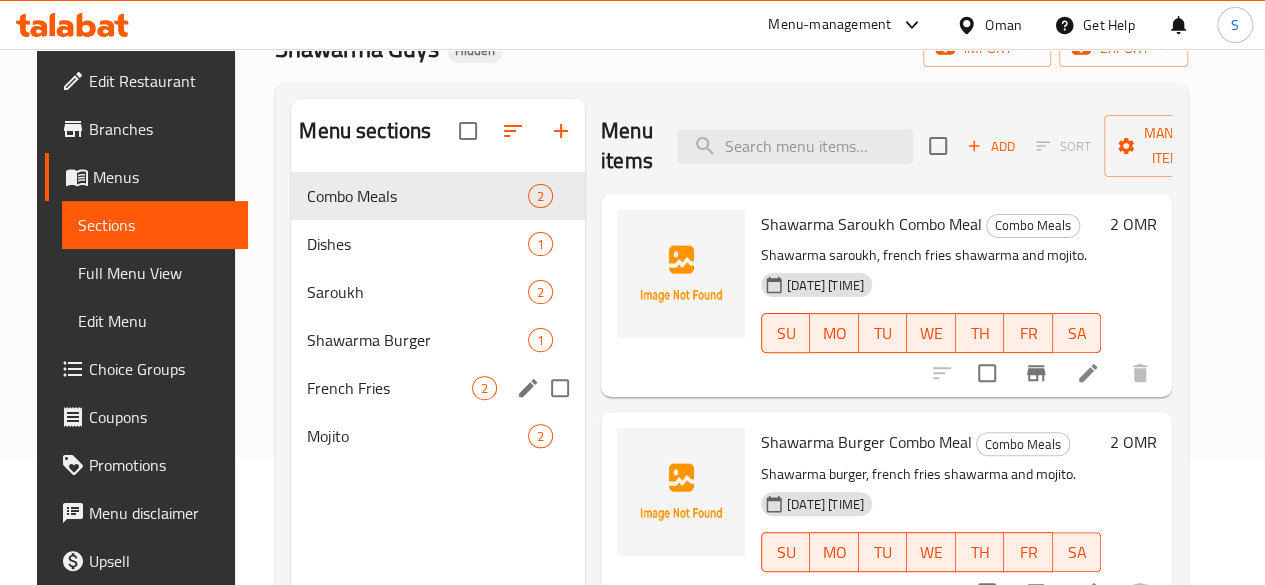 scroll, scrollTop: 126, scrollLeft: 0, axis: vertical 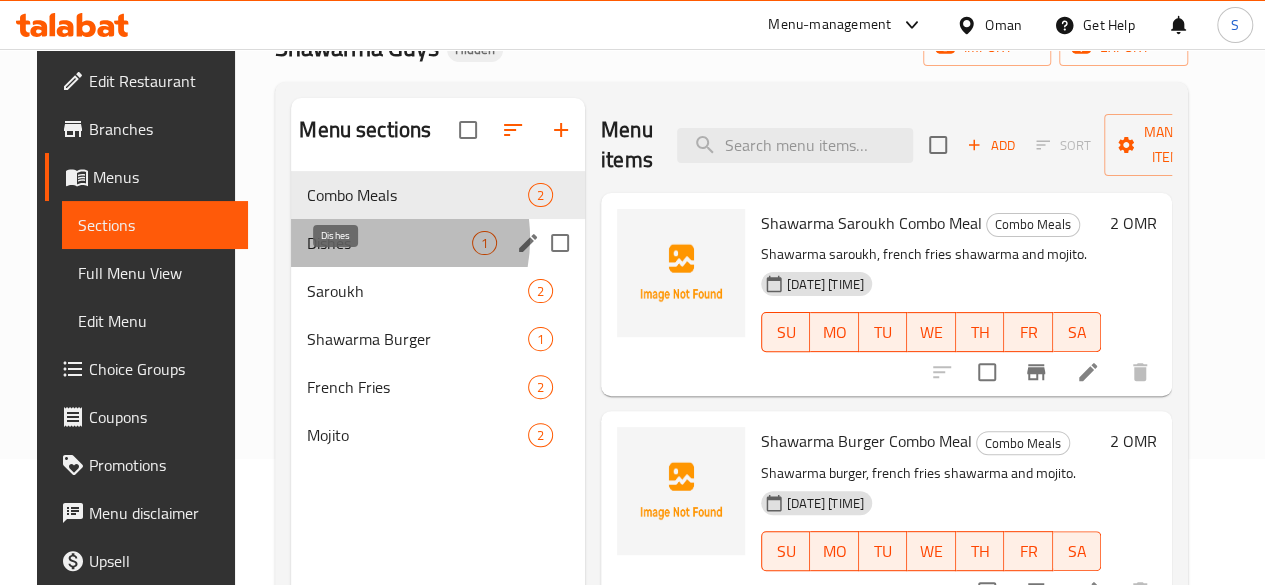 click on "Dishes" at bounding box center (389, 243) 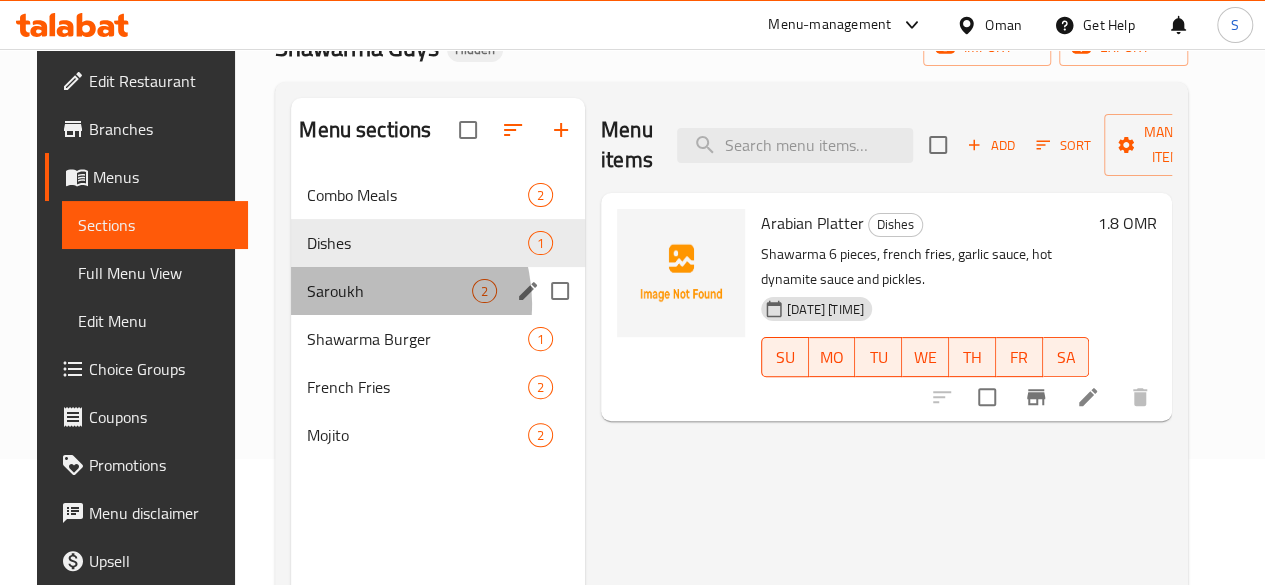 click on "Saroukh 2" at bounding box center [438, 291] 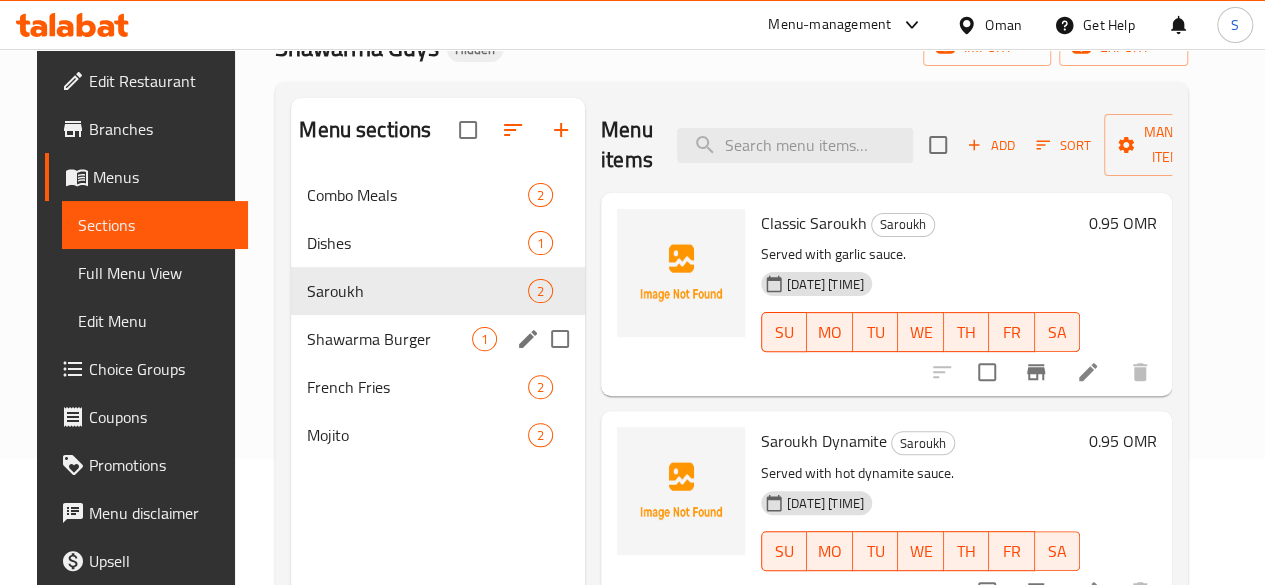 scroll, scrollTop: 280, scrollLeft: 0, axis: vertical 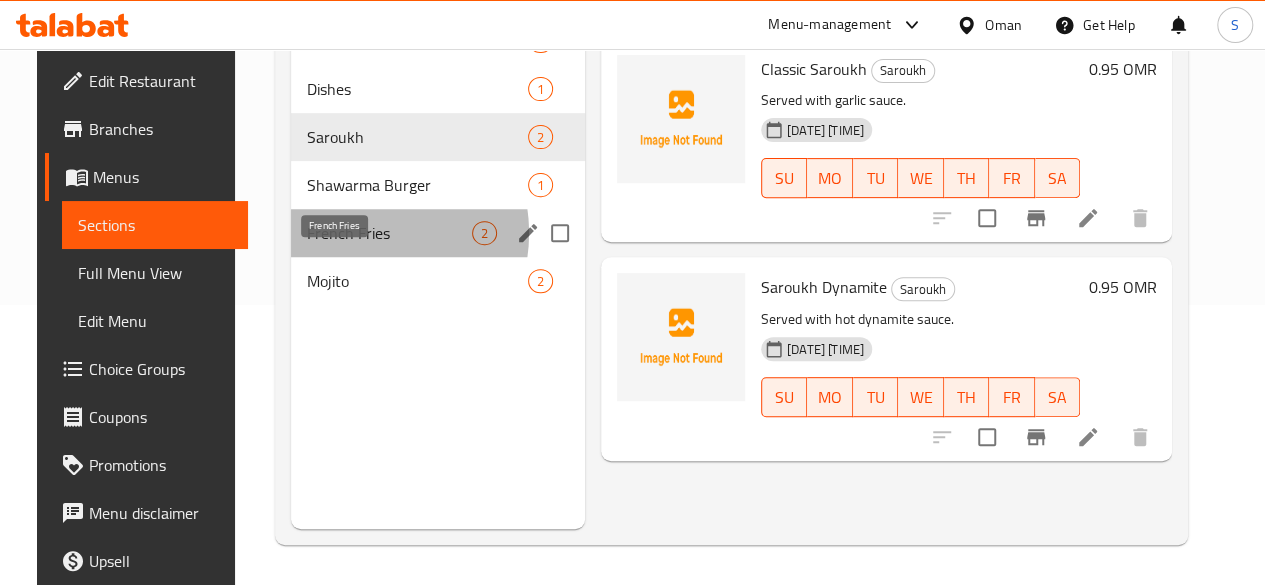 click on "French Fries" at bounding box center [389, 233] 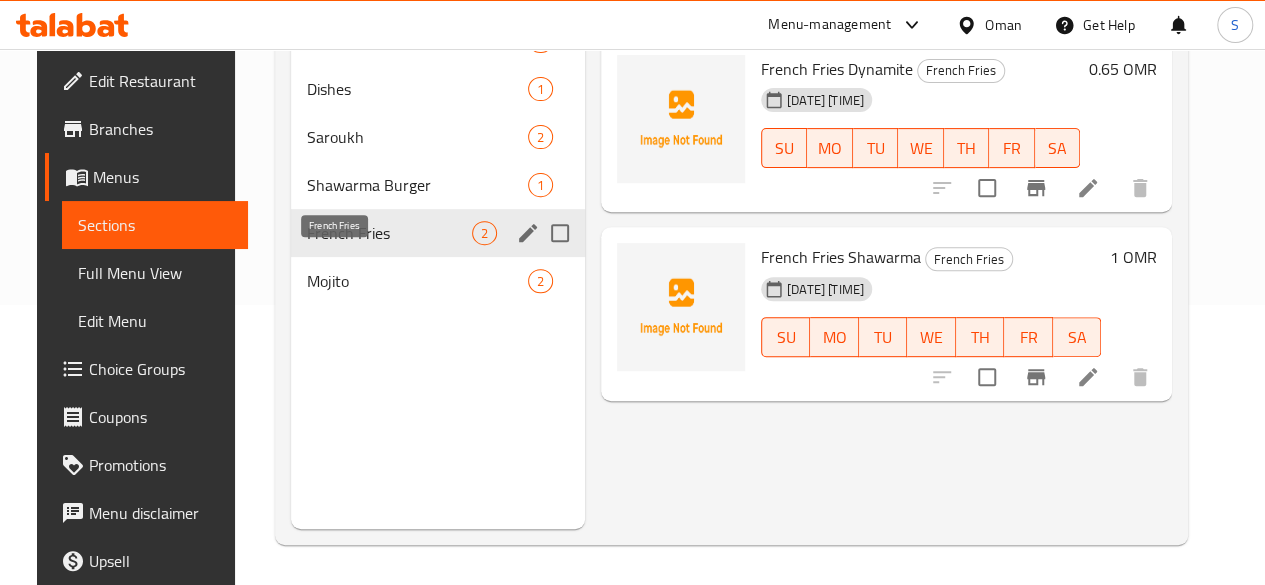 scroll, scrollTop: 160, scrollLeft: 0, axis: vertical 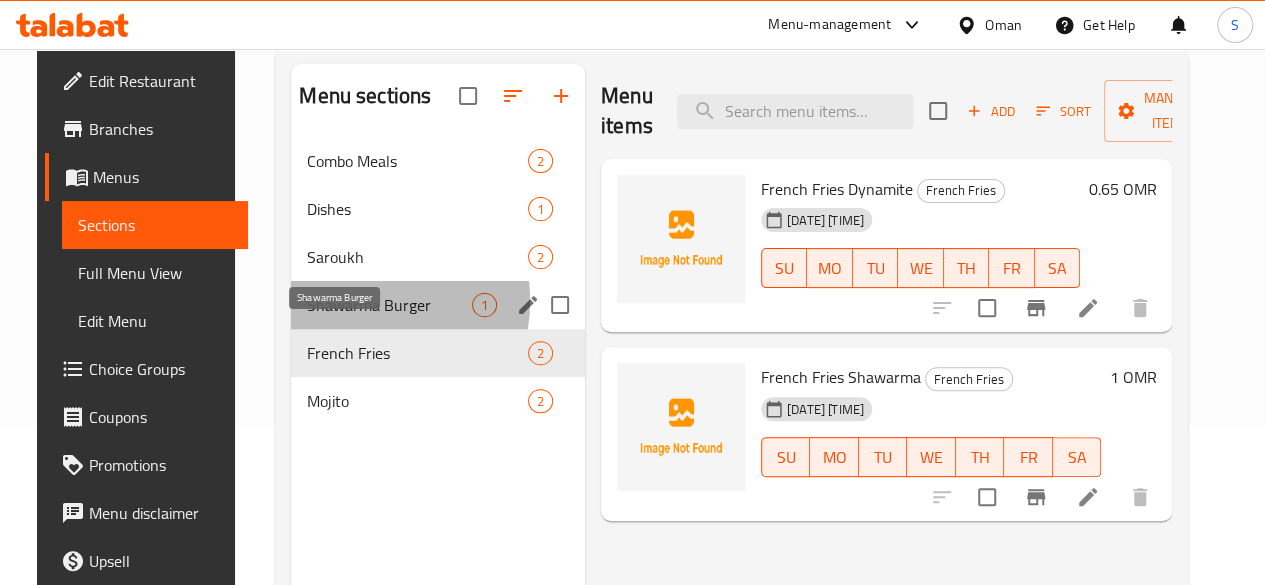 click on "Shawarma Burger" at bounding box center [389, 305] 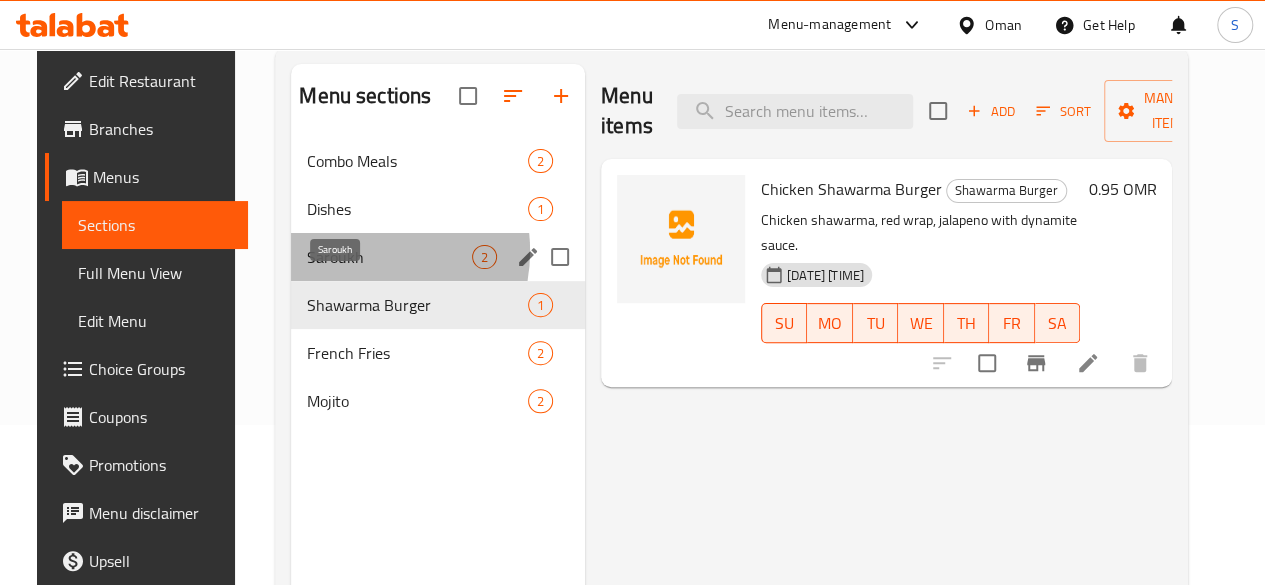 click on "Saroukh" at bounding box center (389, 257) 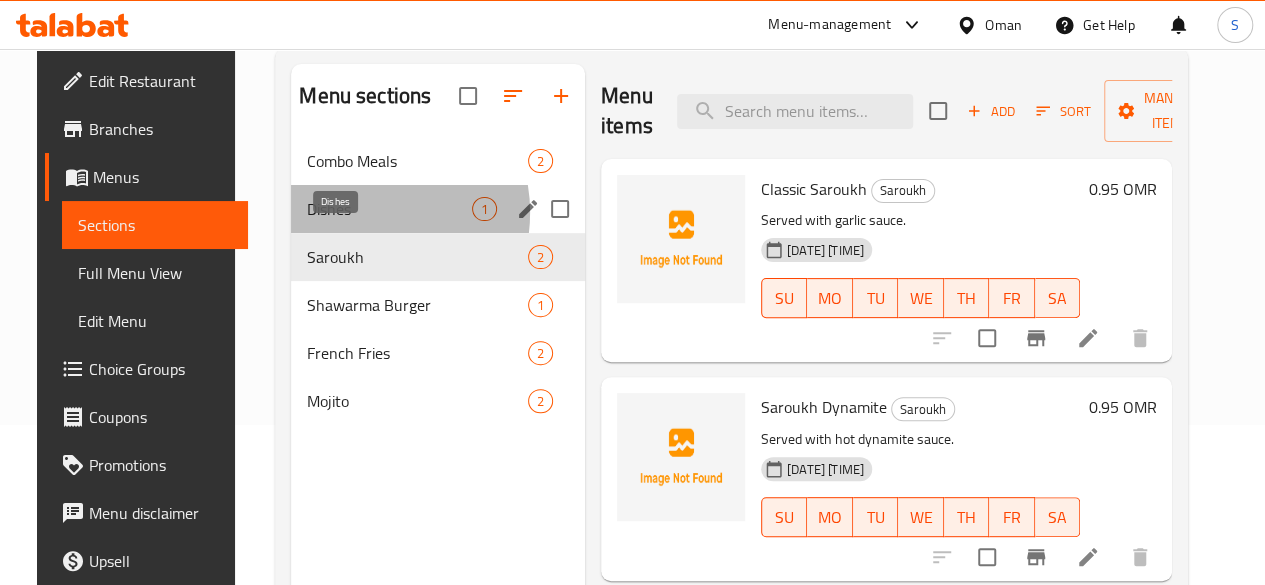 click on "Dishes" at bounding box center (389, 209) 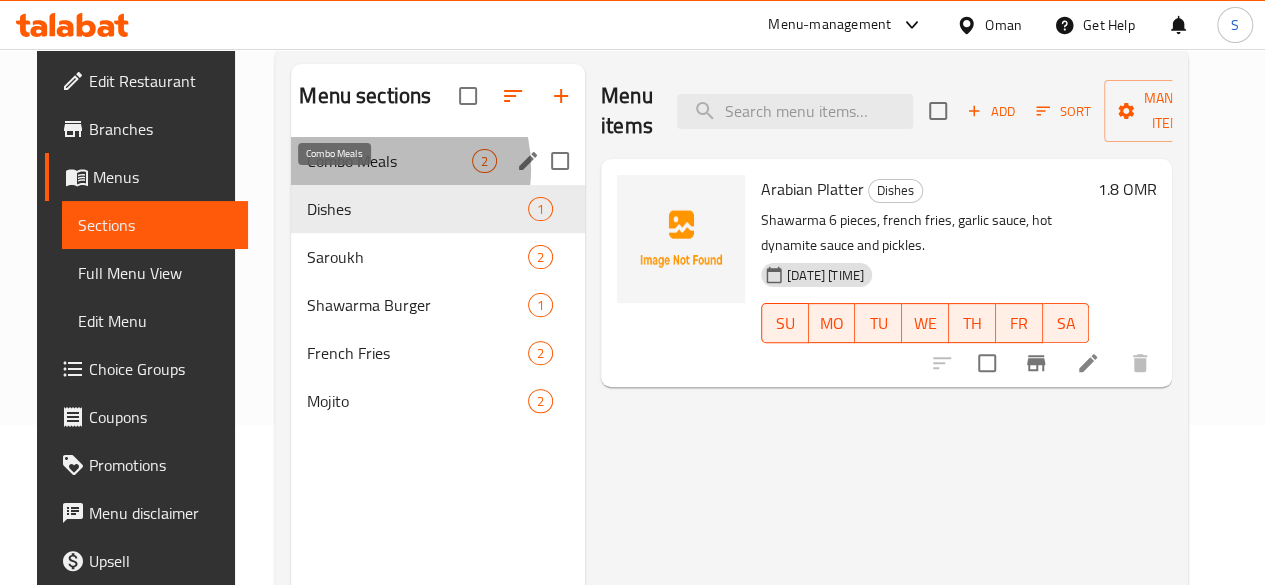 click on "Combo Meals" at bounding box center [389, 161] 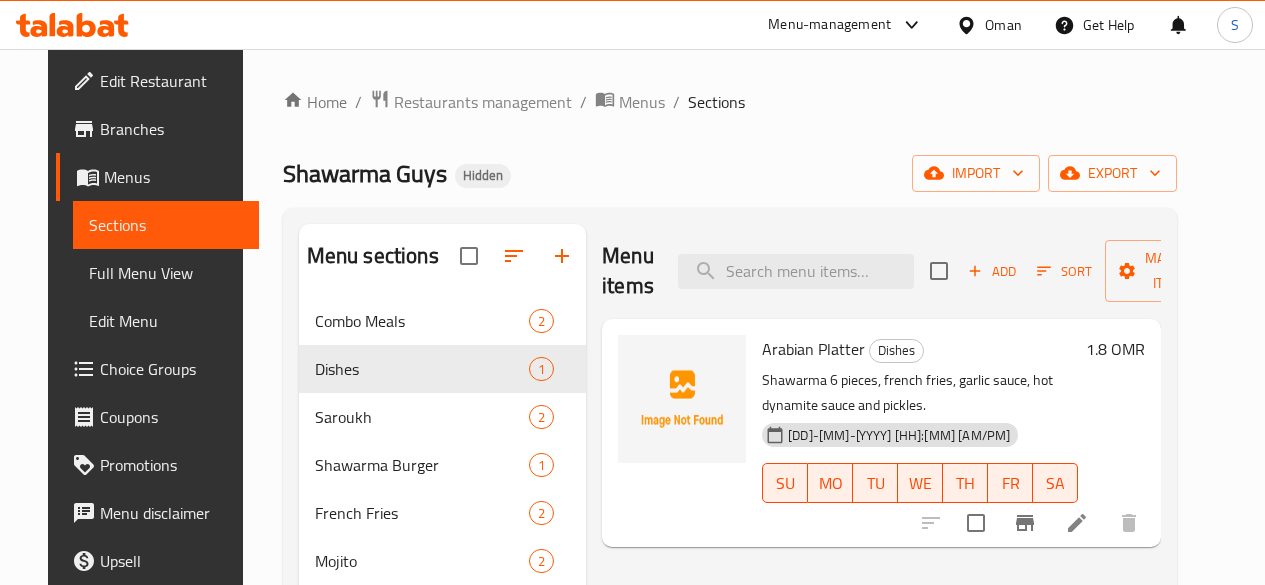 scroll, scrollTop: 160, scrollLeft: 0, axis: vertical 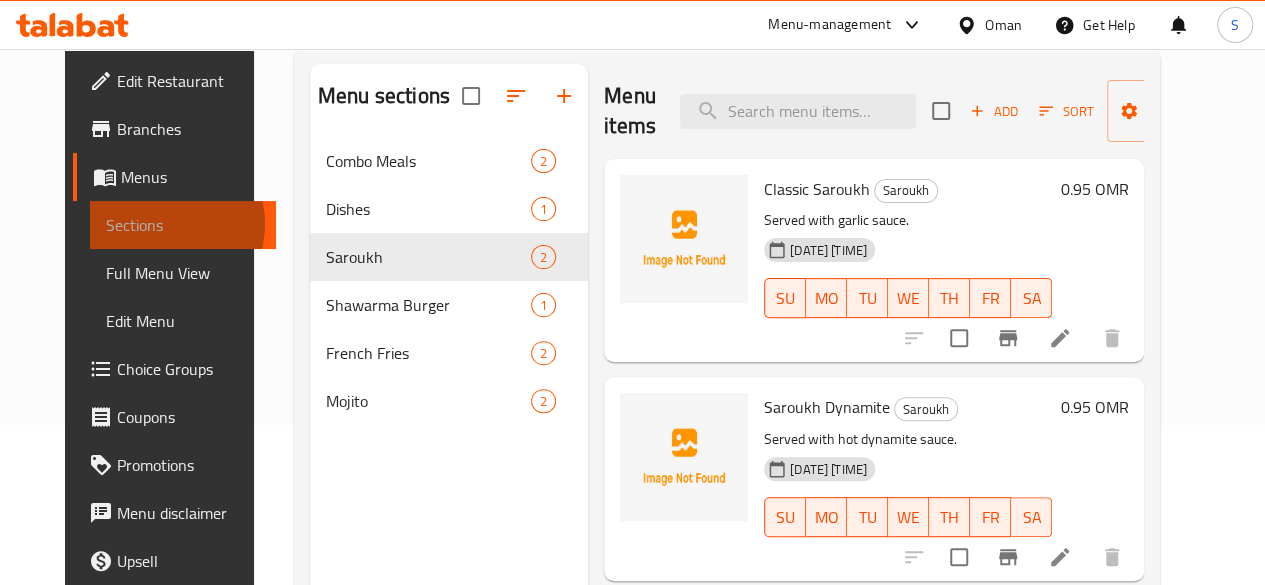 click on "Sections" at bounding box center (183, 225) 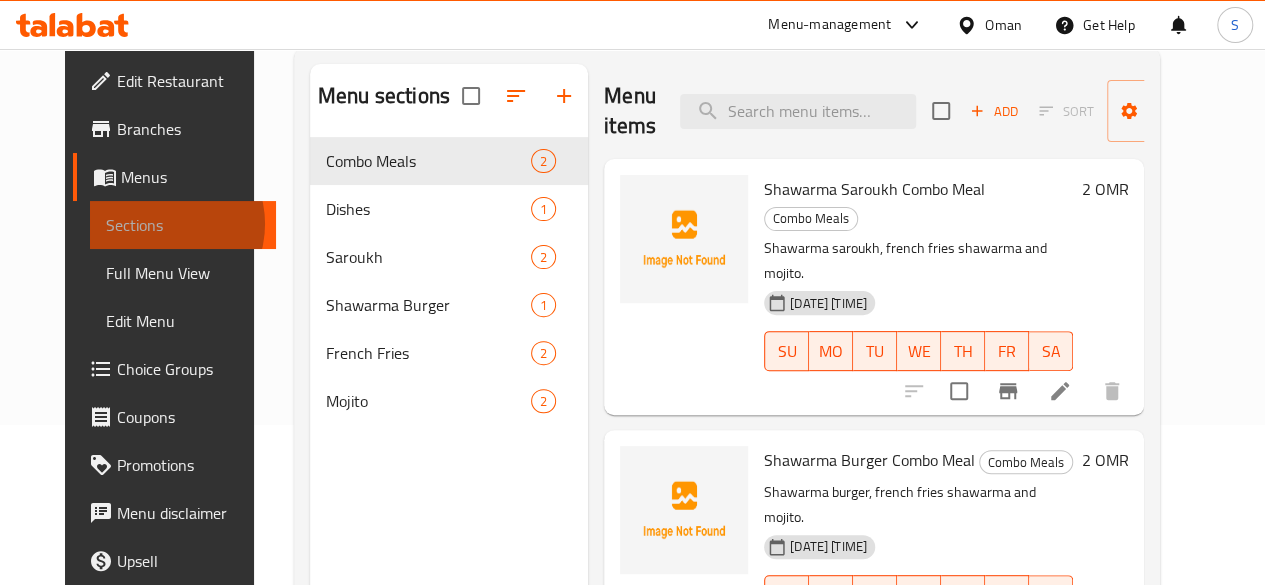 click on "Sections" at bounding box center [183, 225] 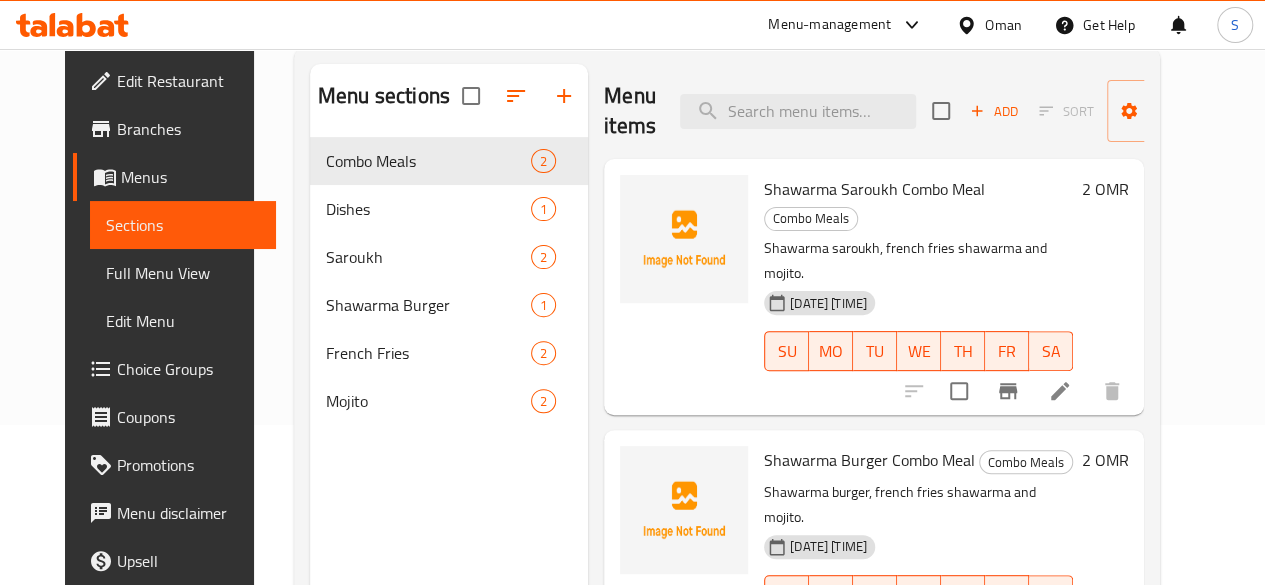 click 